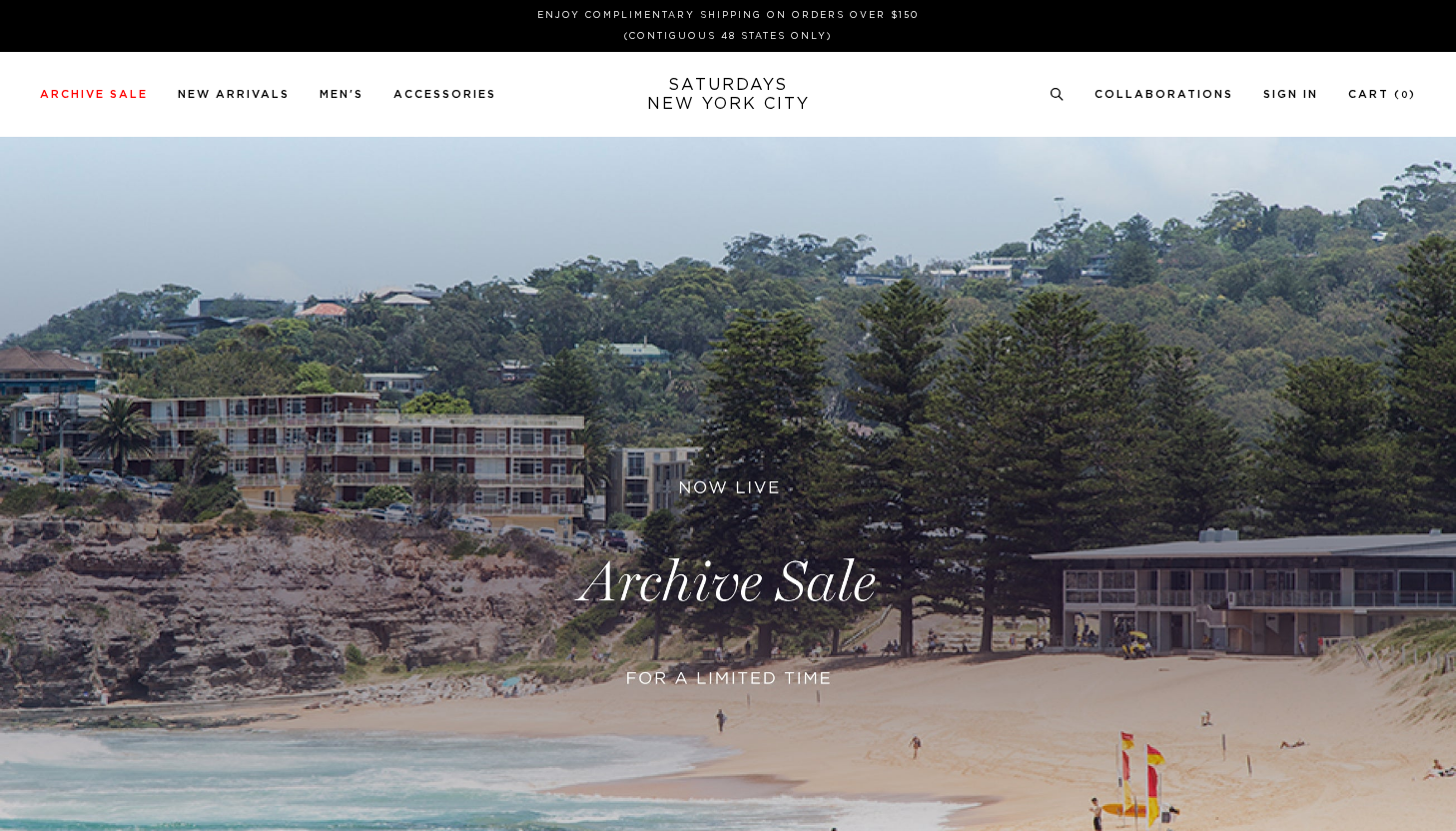 scroll, scrollTop: 0, scrollLeft: 0, axis: both 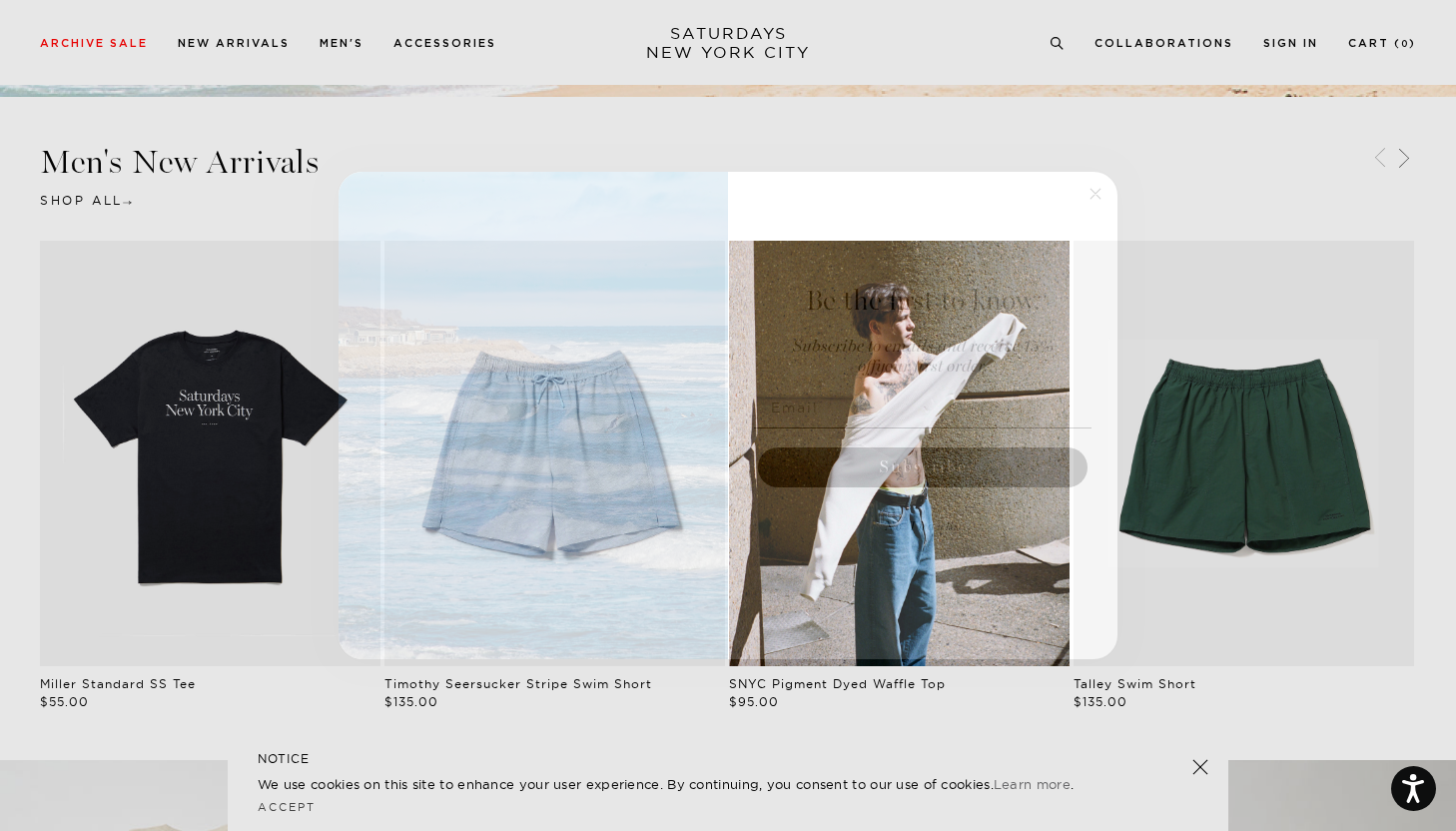 click on "Be the first to know. Subscribe to emails and receive 15%
off  your first order. Subscribe No Thanks" at bounding box center (913, 416) 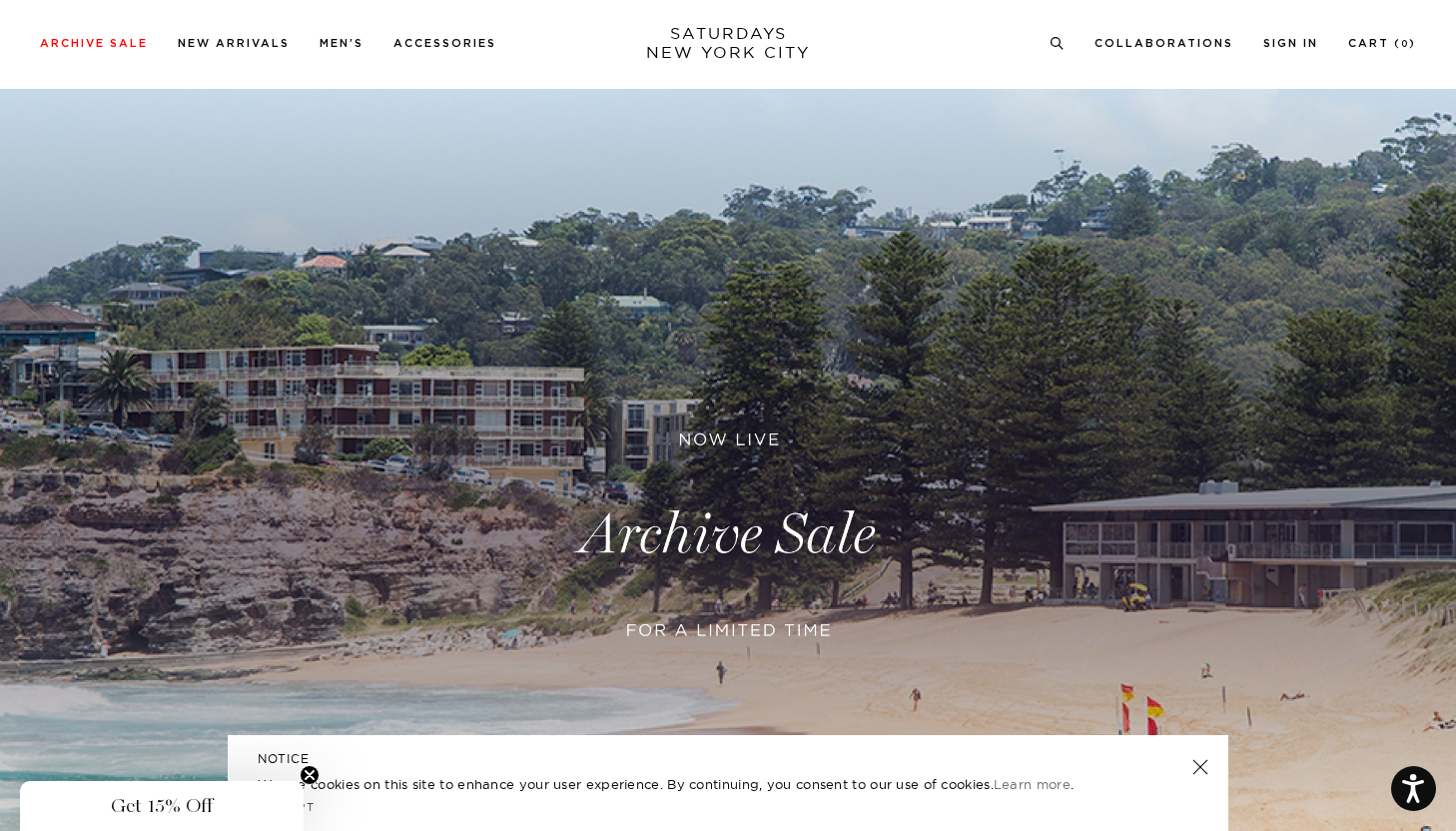 scroll, scrollTop: 0, scrollLeft: 0, axis: both 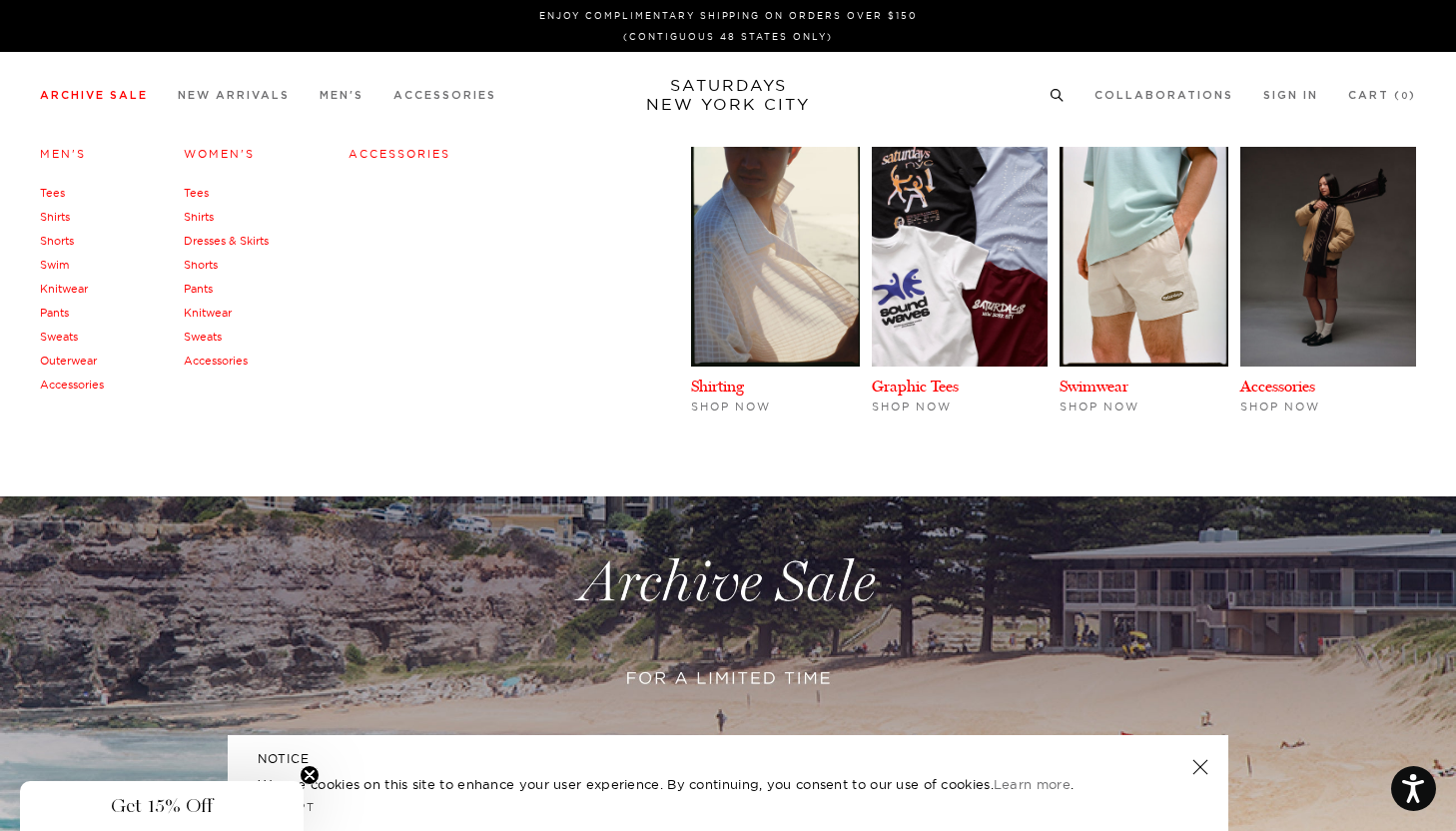 click on "Men's
Tees
Shirts
Shorts
Swim
Knitwear
Pants
Sweats
Outerwear
Women's" at bounding box center [728, 302] 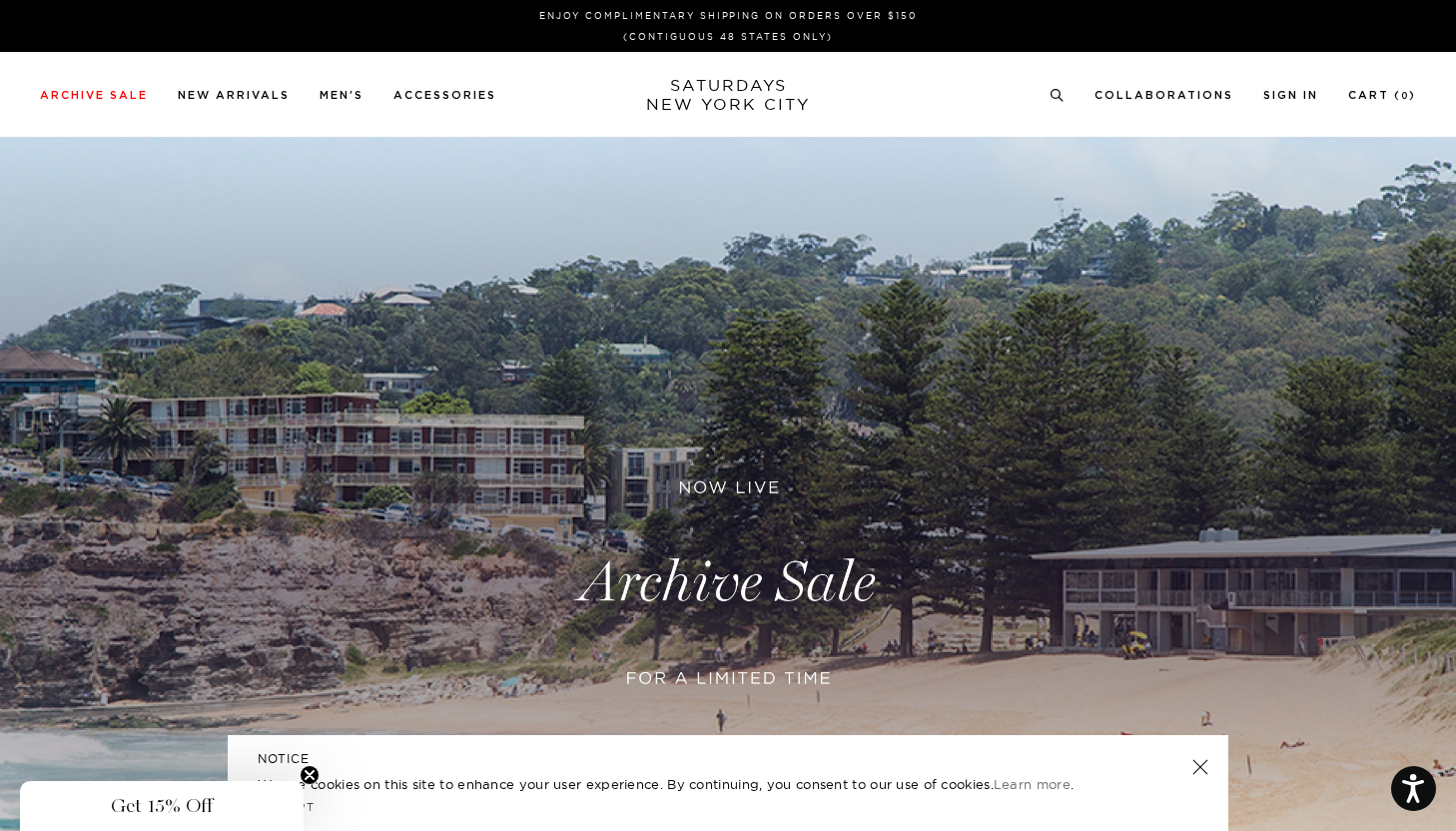 click at bounding box center [728, 582] 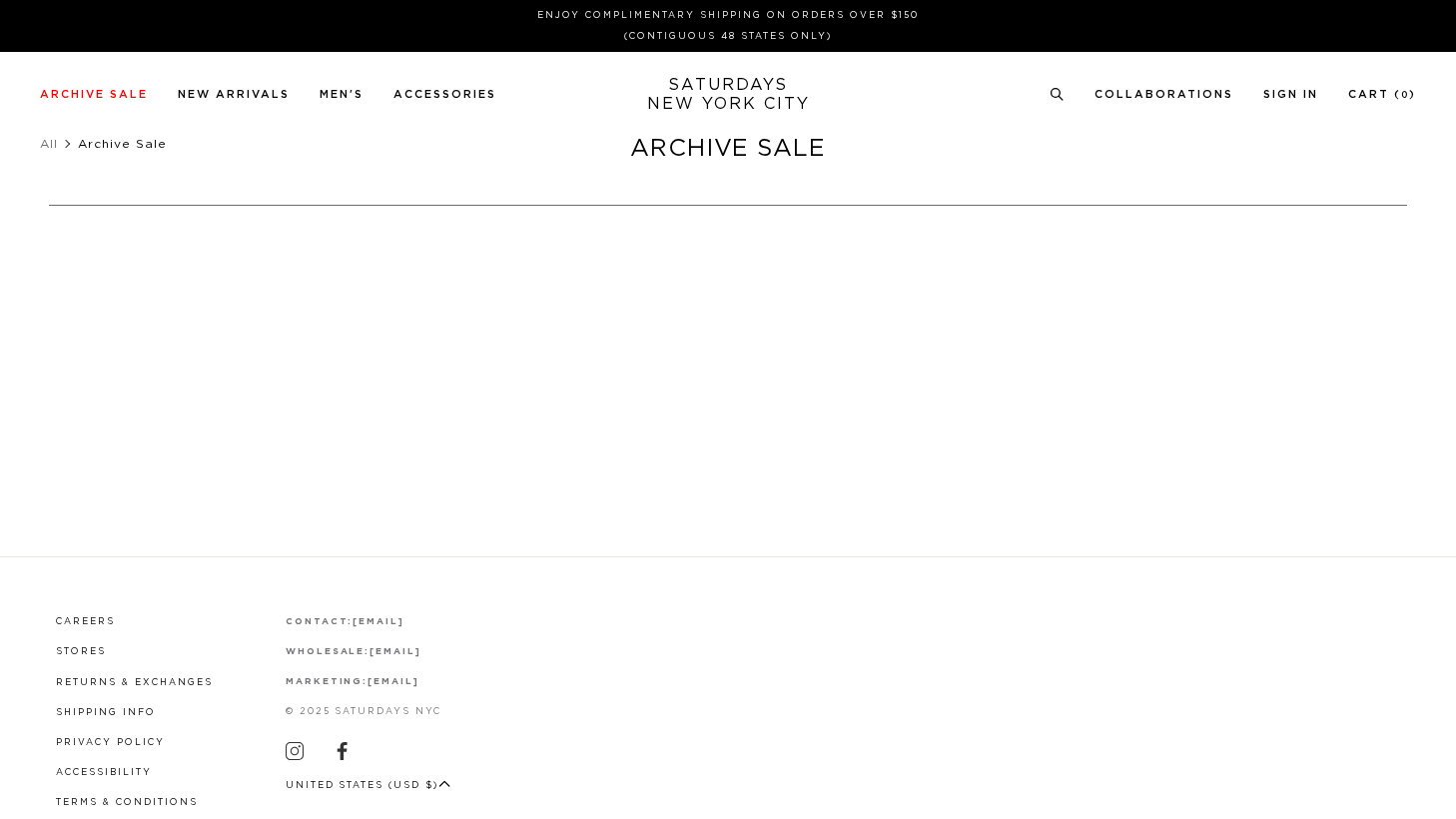 scroll, scrollTop: 0, scrollLeft: 0, axis: both 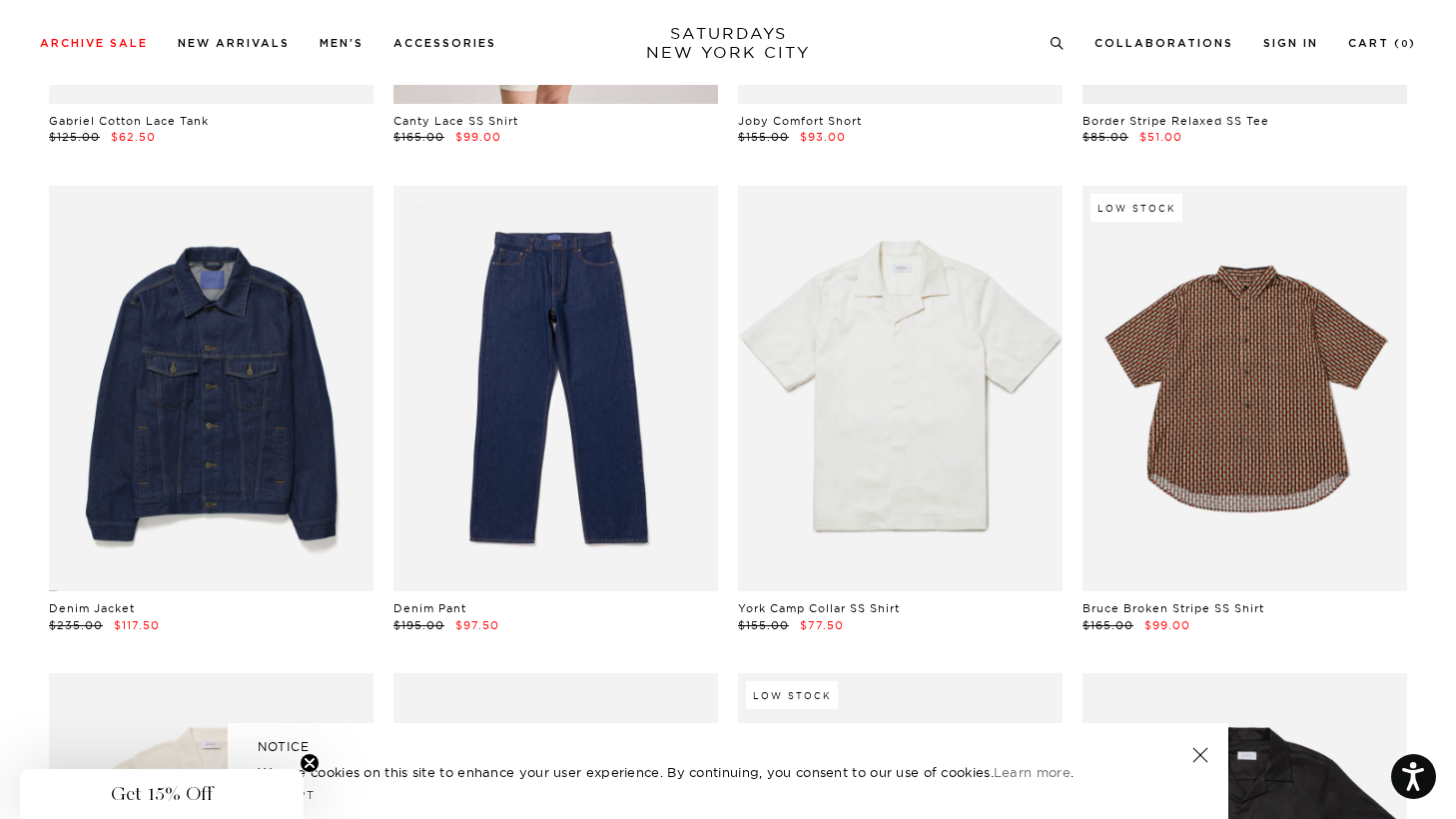 click at bounding box center (1200, 755) 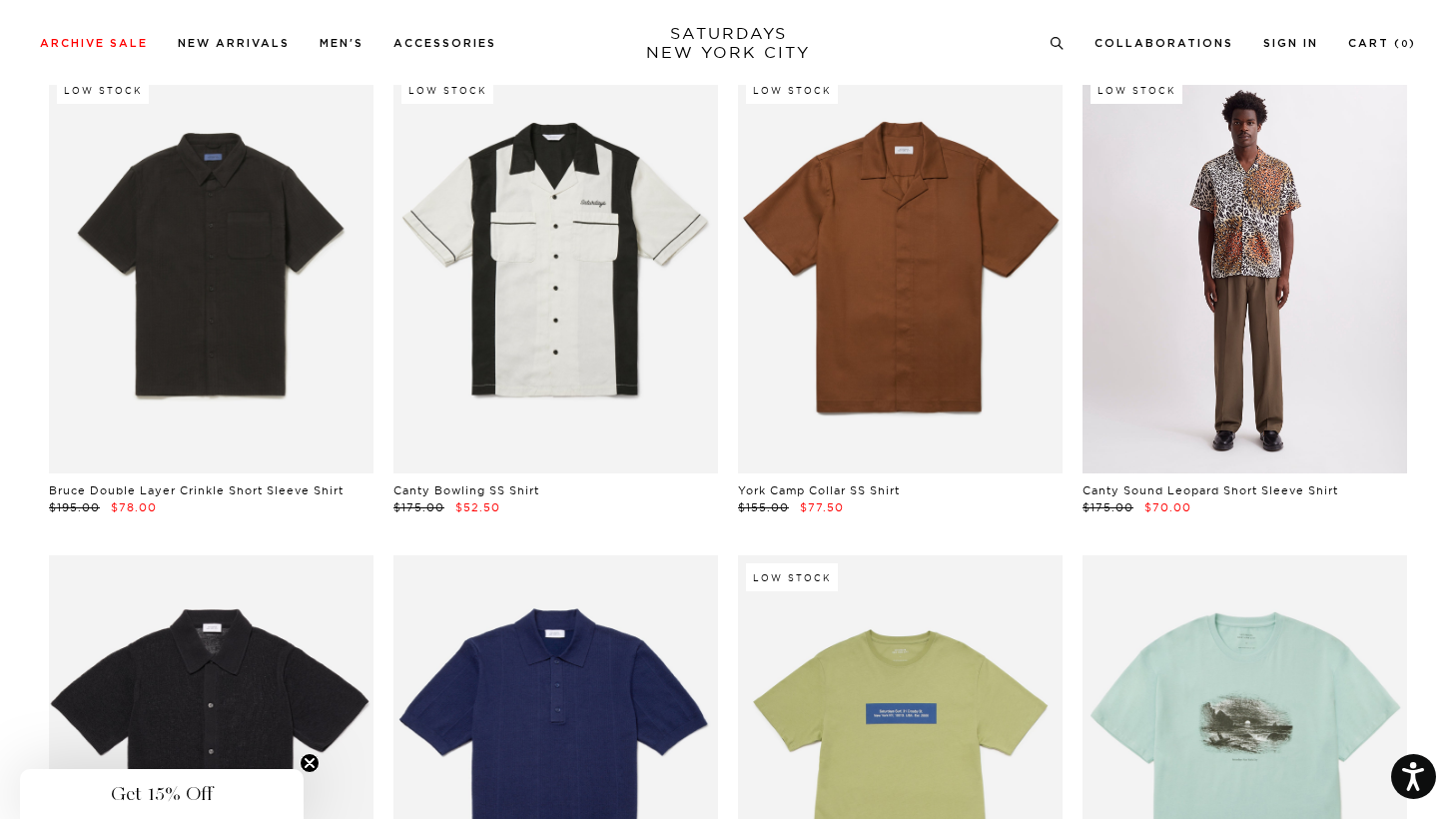 scroll, scrollTop: 13710, scrollLeft: 0, axis: vertical 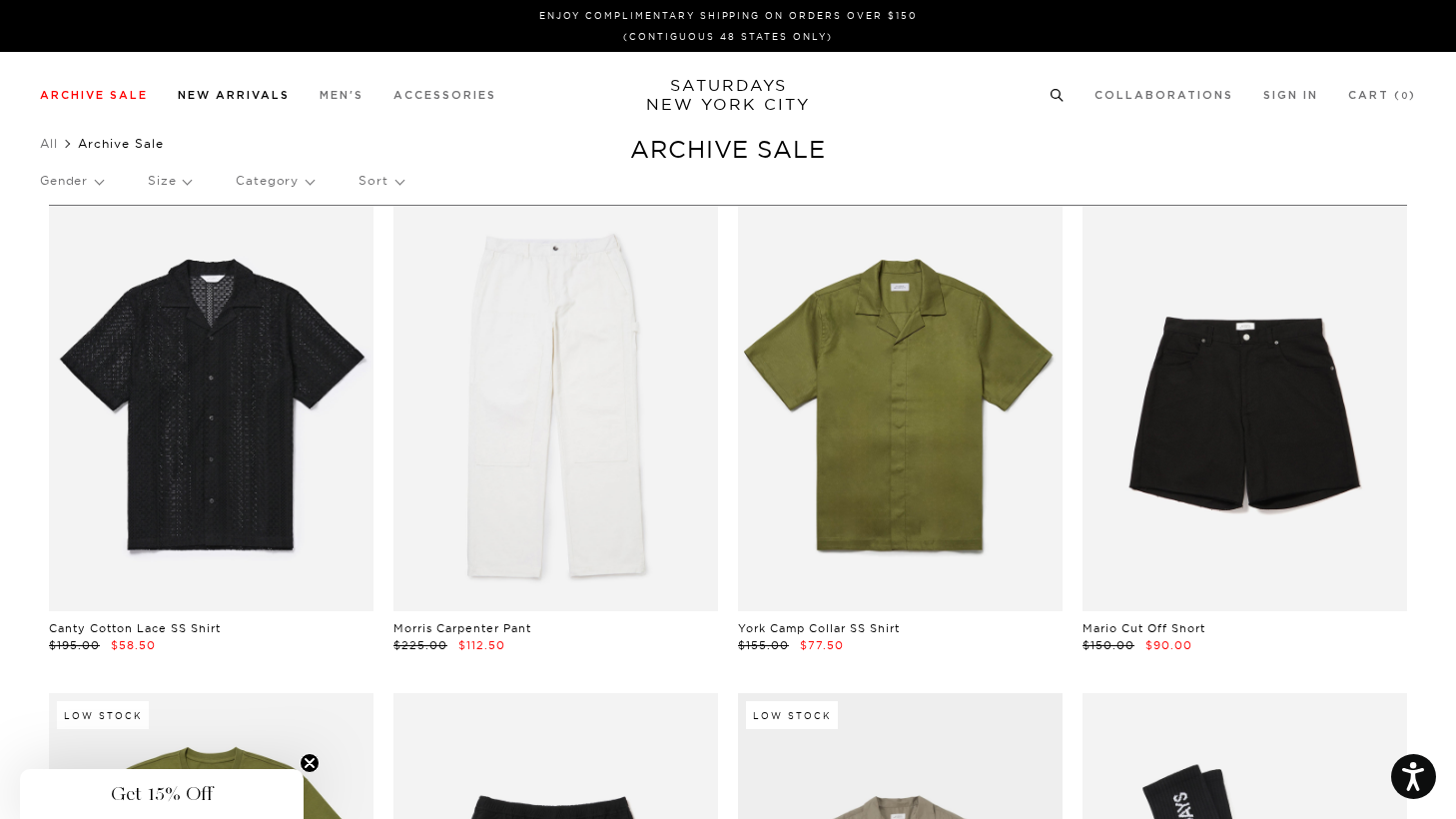 click on "New Arrivals" at bounding box center (234, 95) 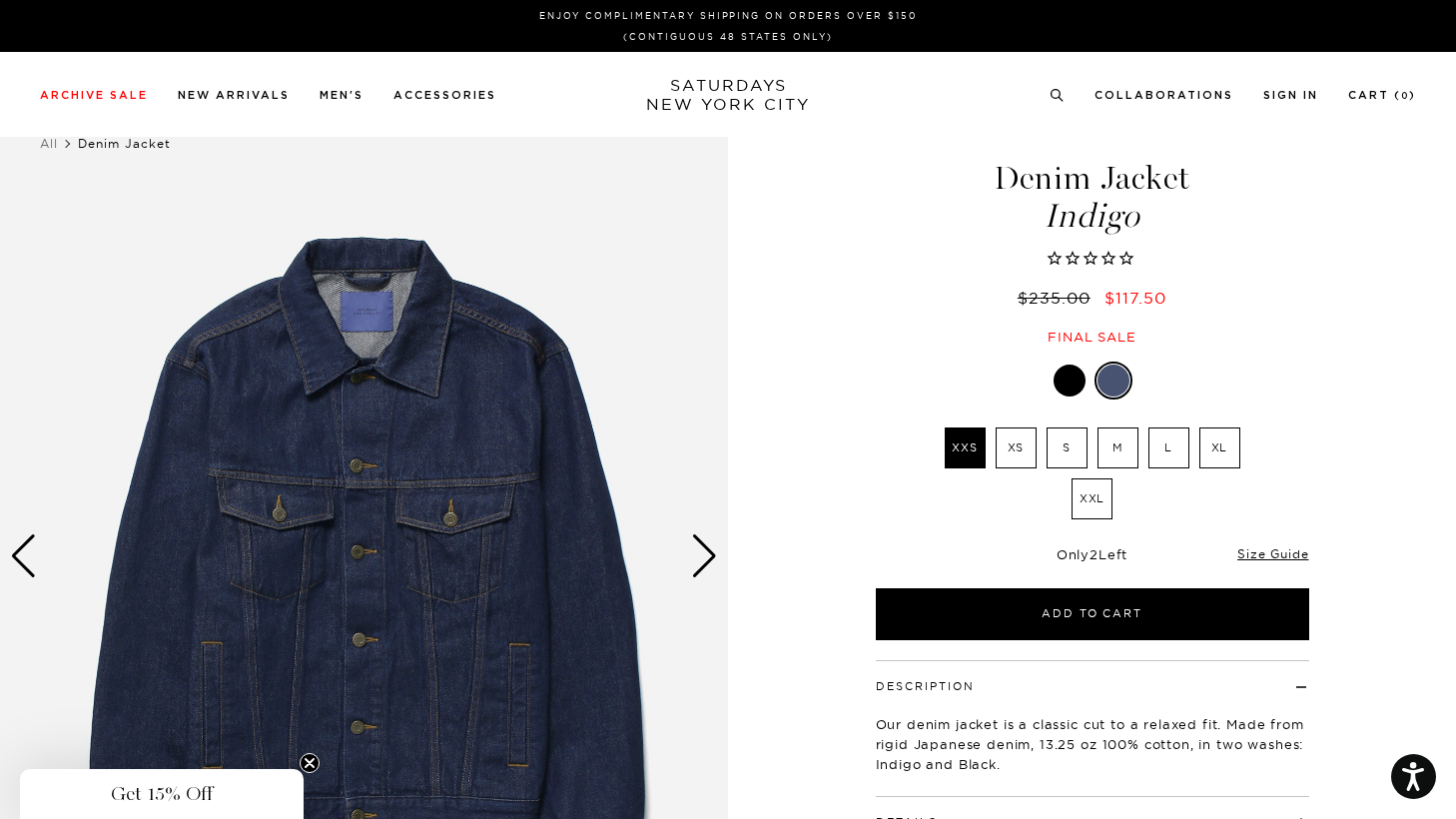 scroll, scrollTop: 0, scrollLeft: 0, axis: both 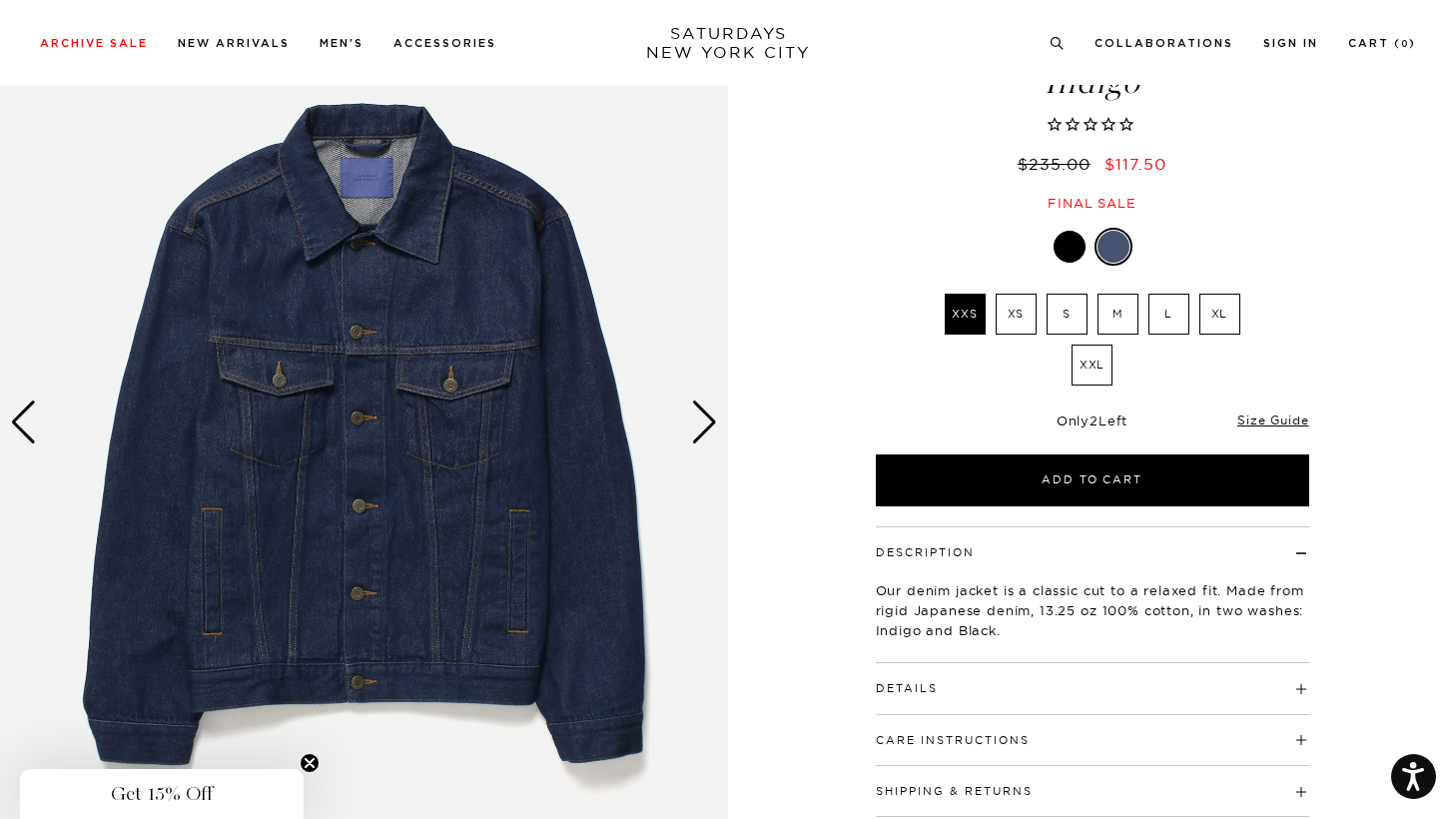 click at bounding box center [704, 422] 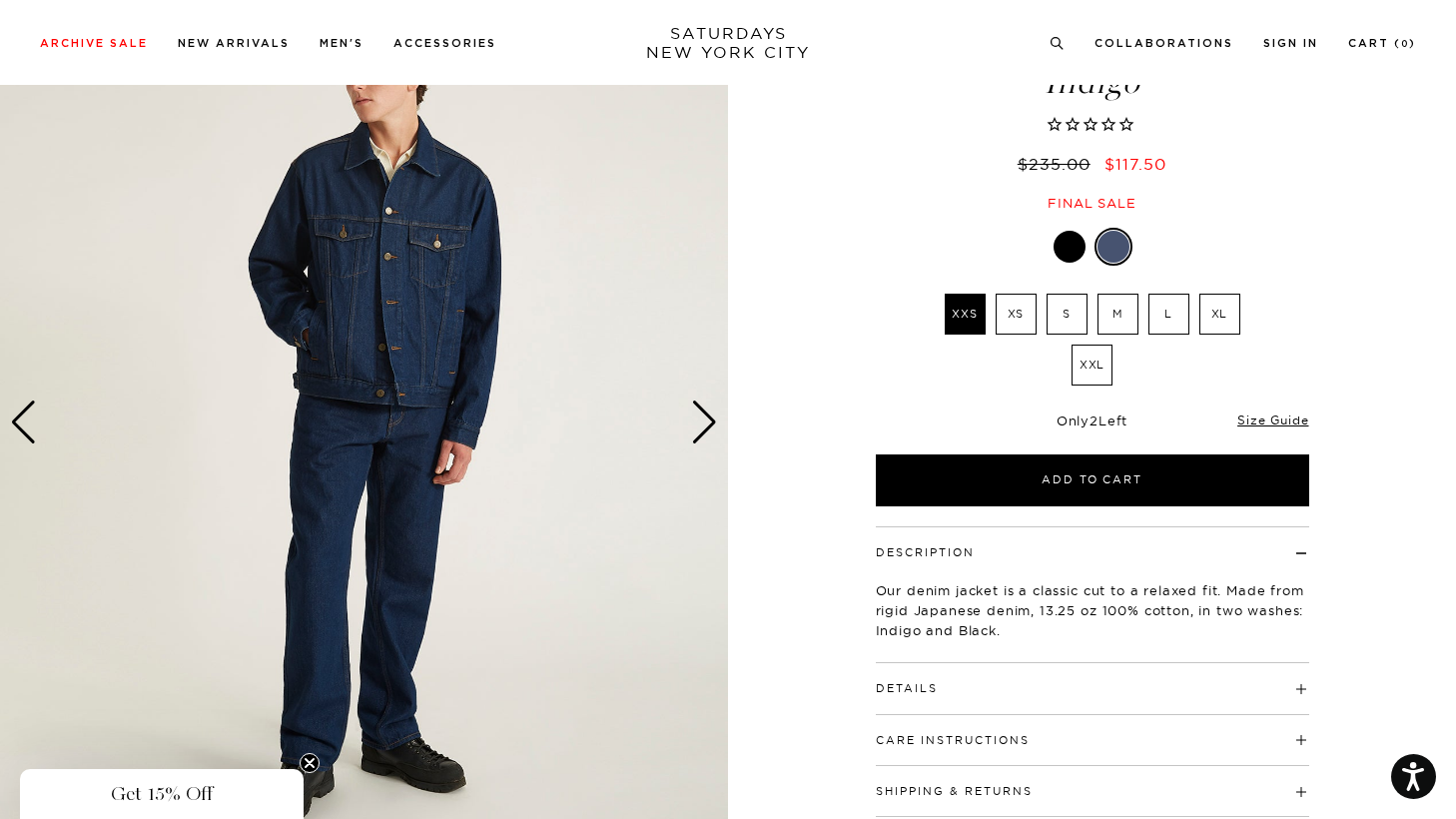 click at bounding box center [704, 422] 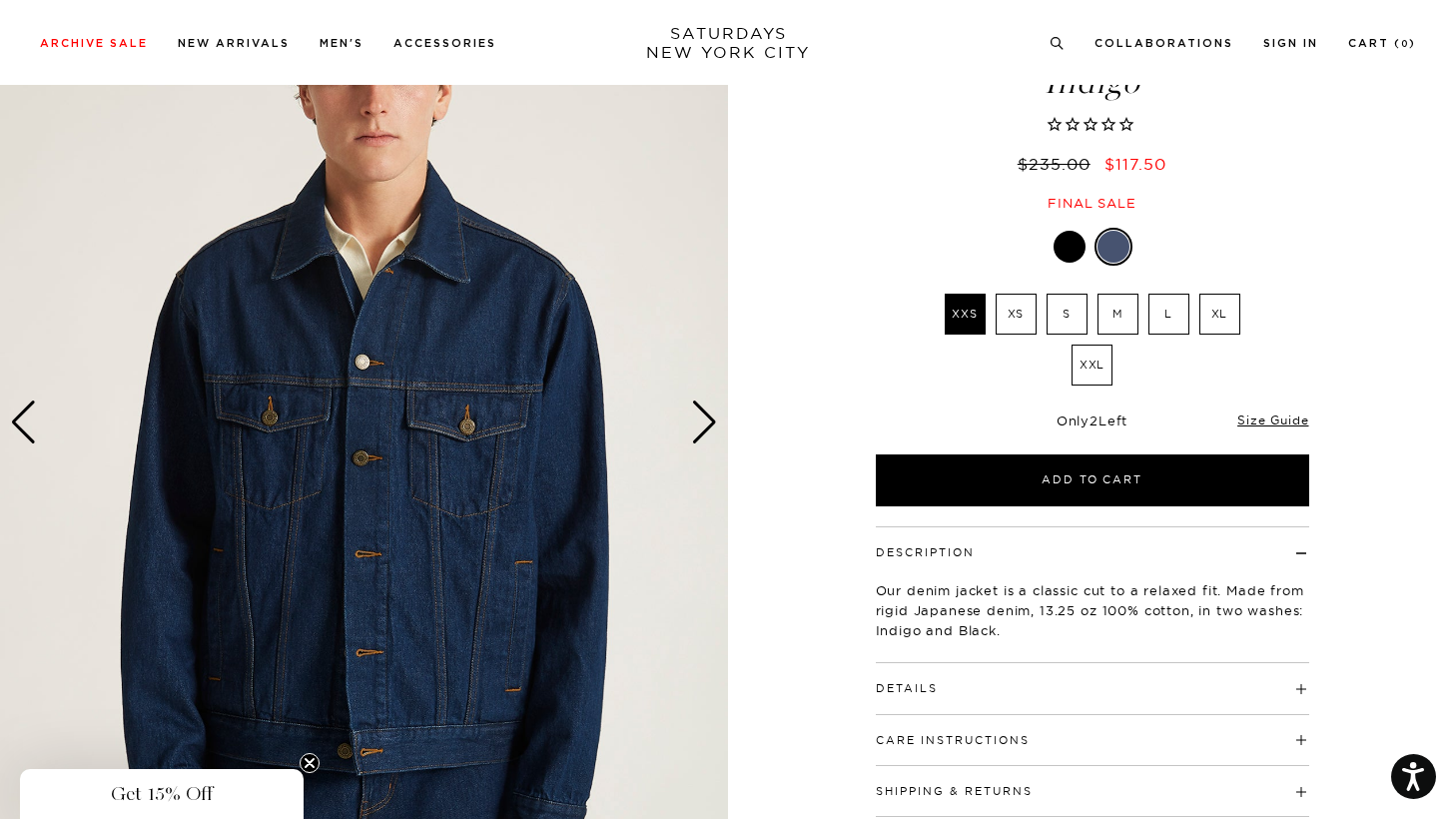 click at bounding box center (704, 422) 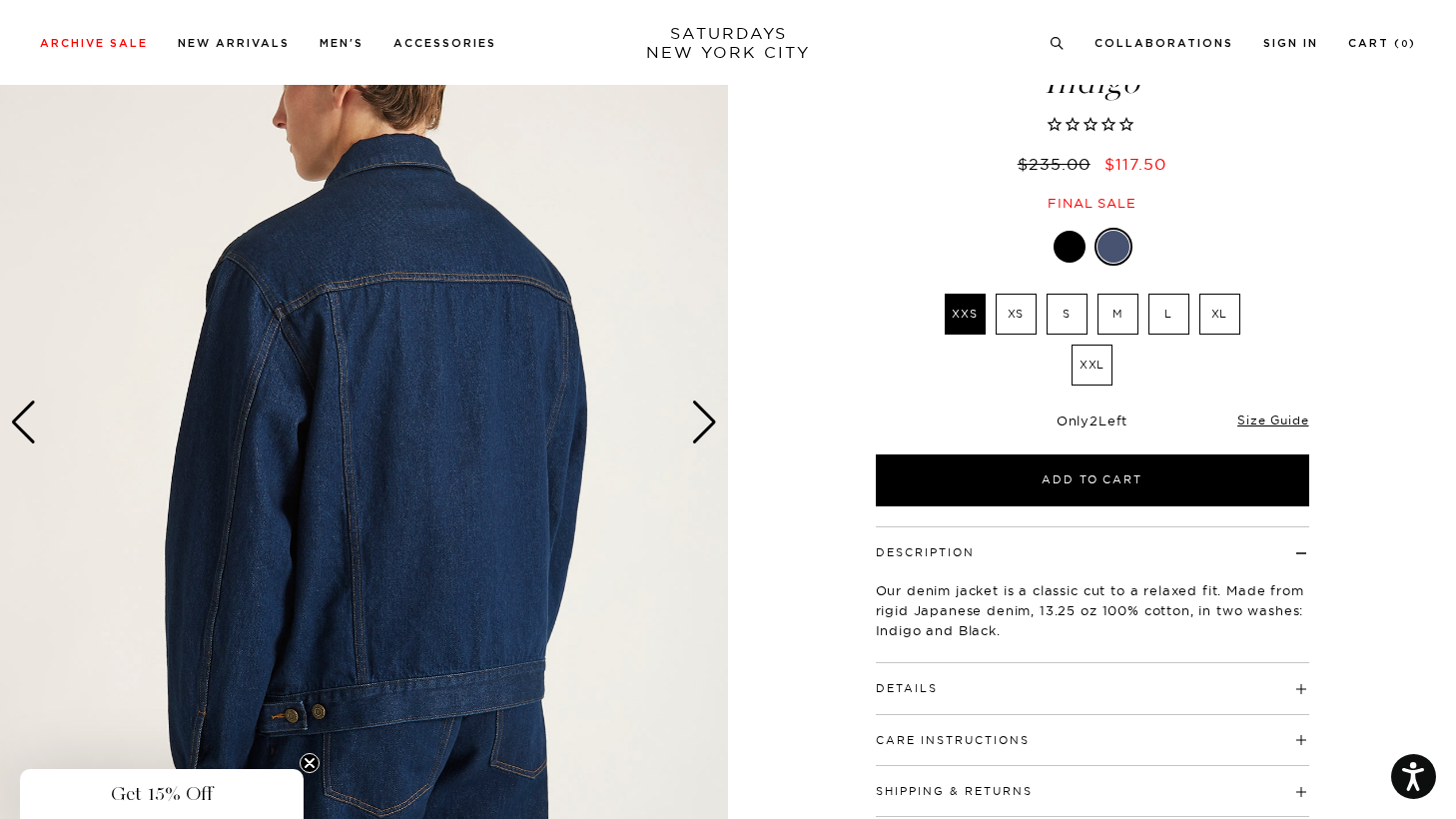 click on "XS" at bounding box center (1016, 314) 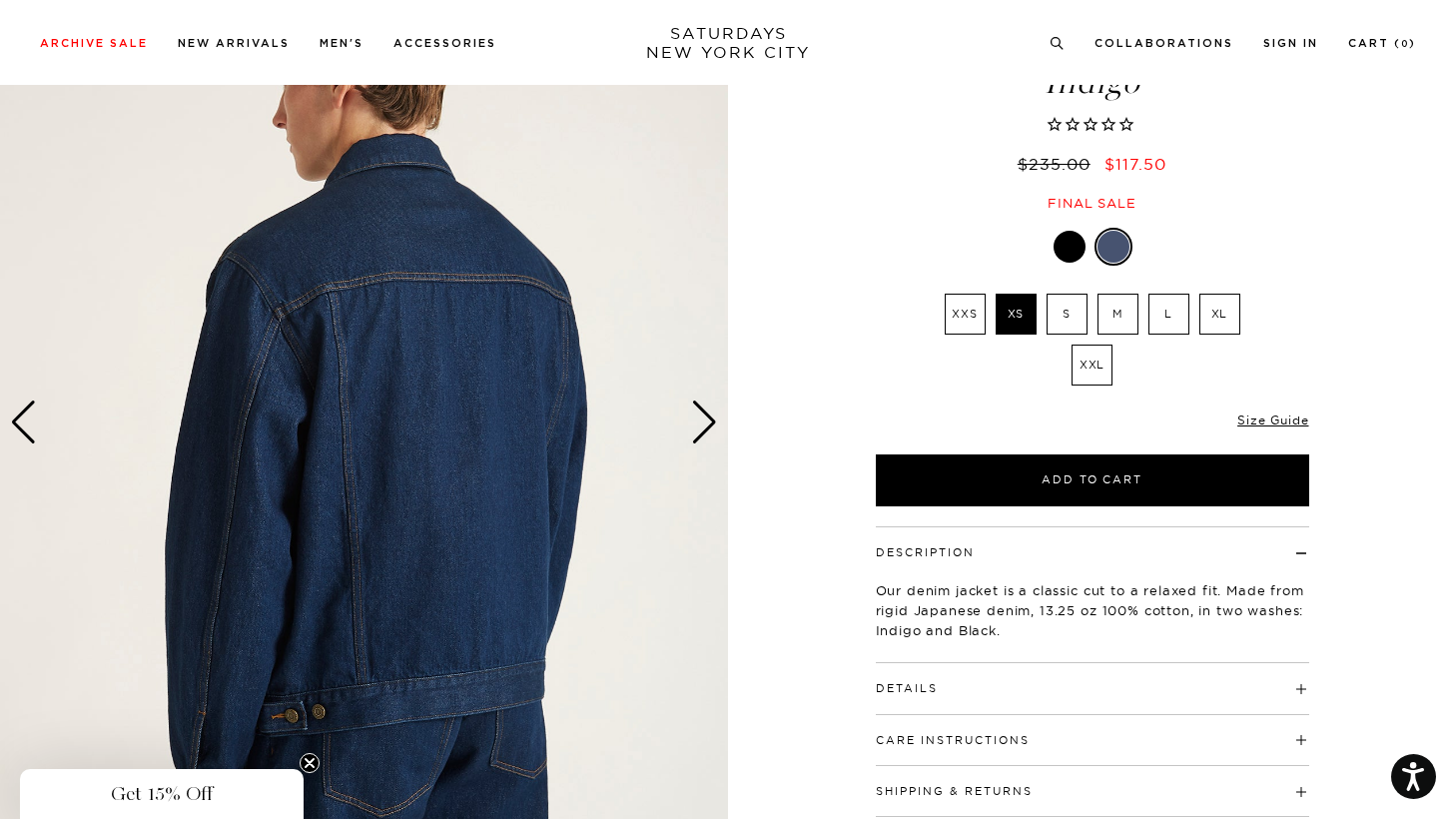 click on "S" at bounding box center [1067, 314] 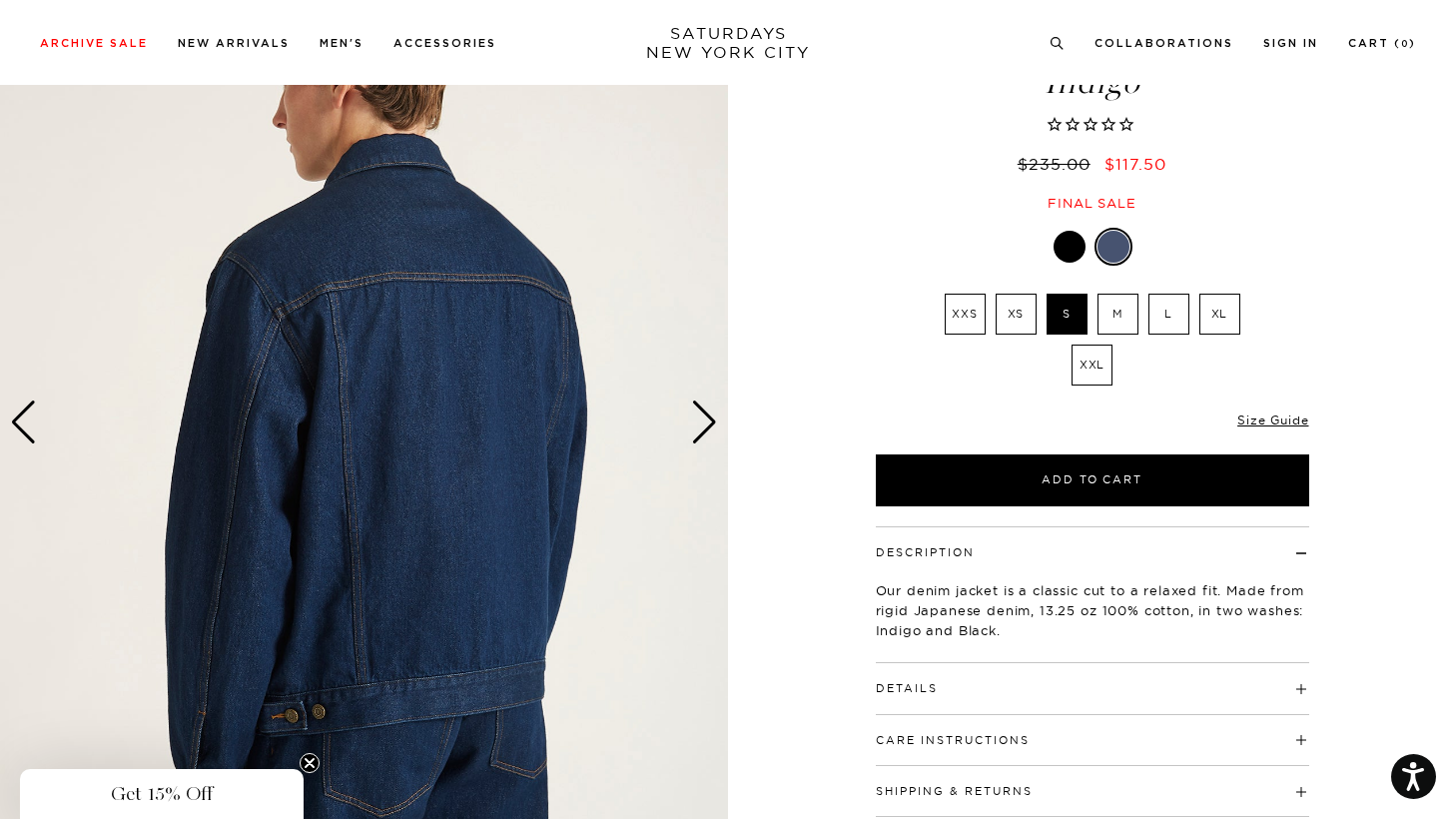 click at bounding box center (364, 421) 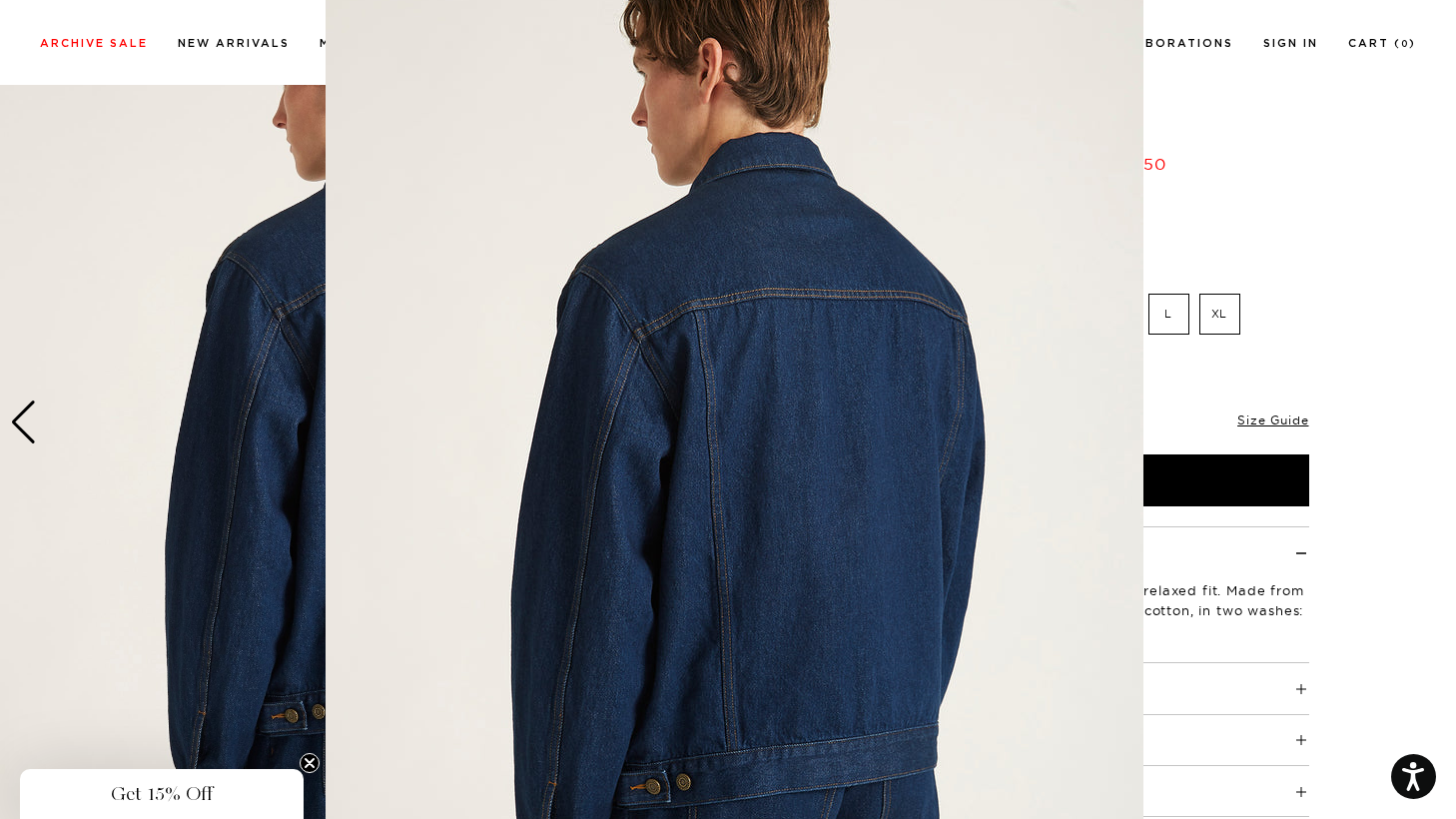 scroll, scrollTop: 61, scrollLeft: 0, axis: vertical 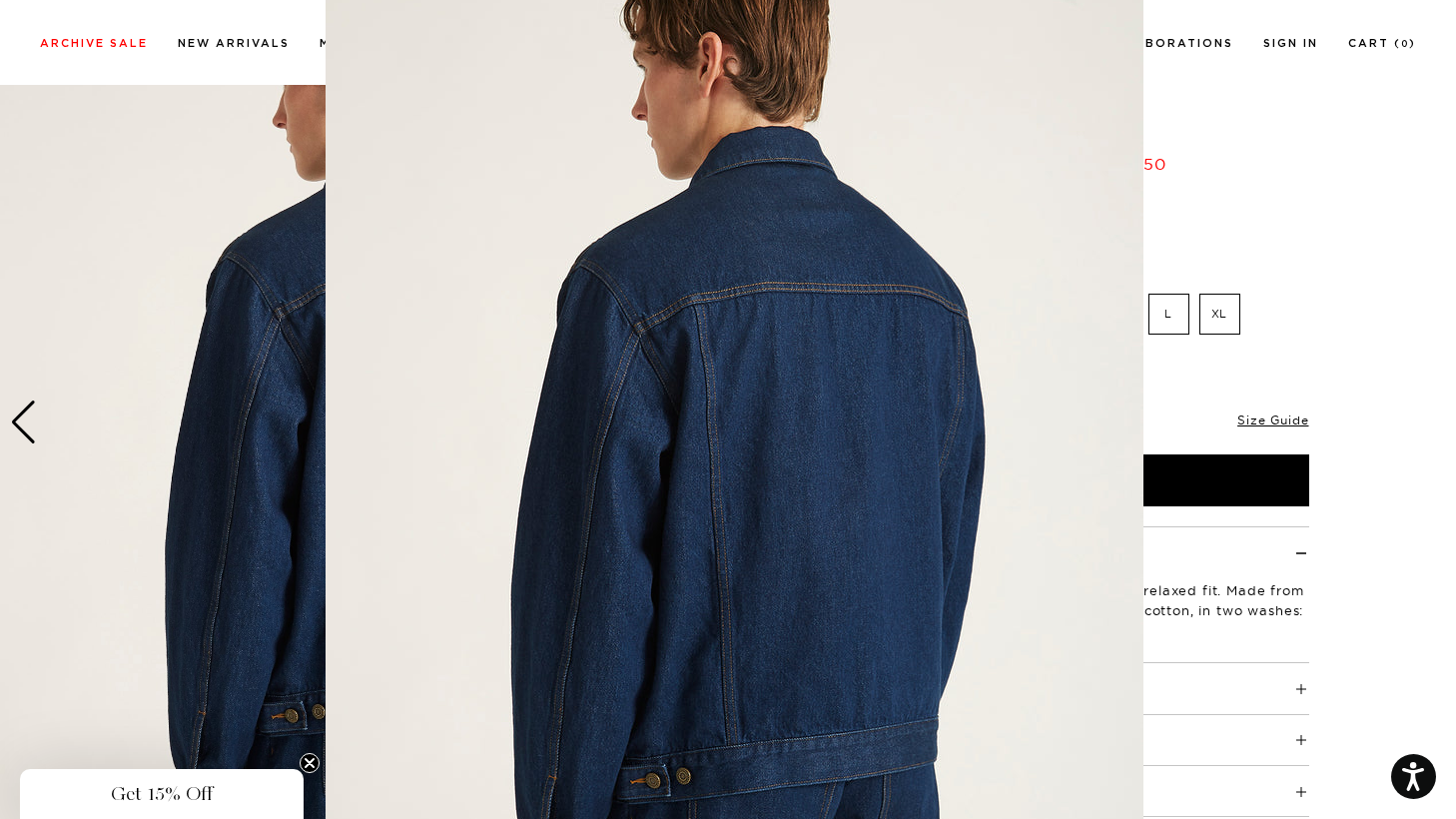 click at bounding box center (728, 410) 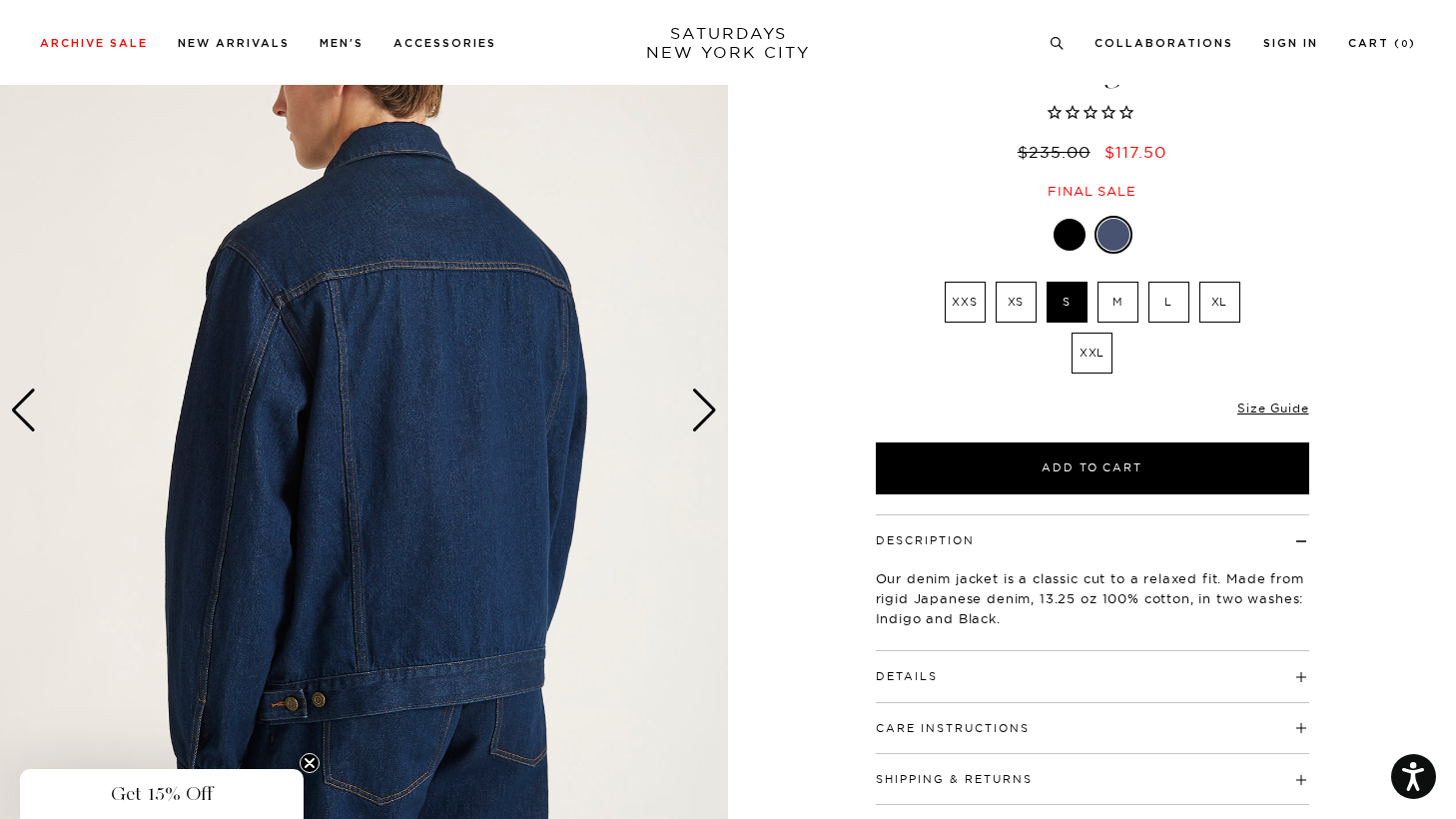 scroll, scrollTop: 235, scrollLeft: 0, axis: vertical 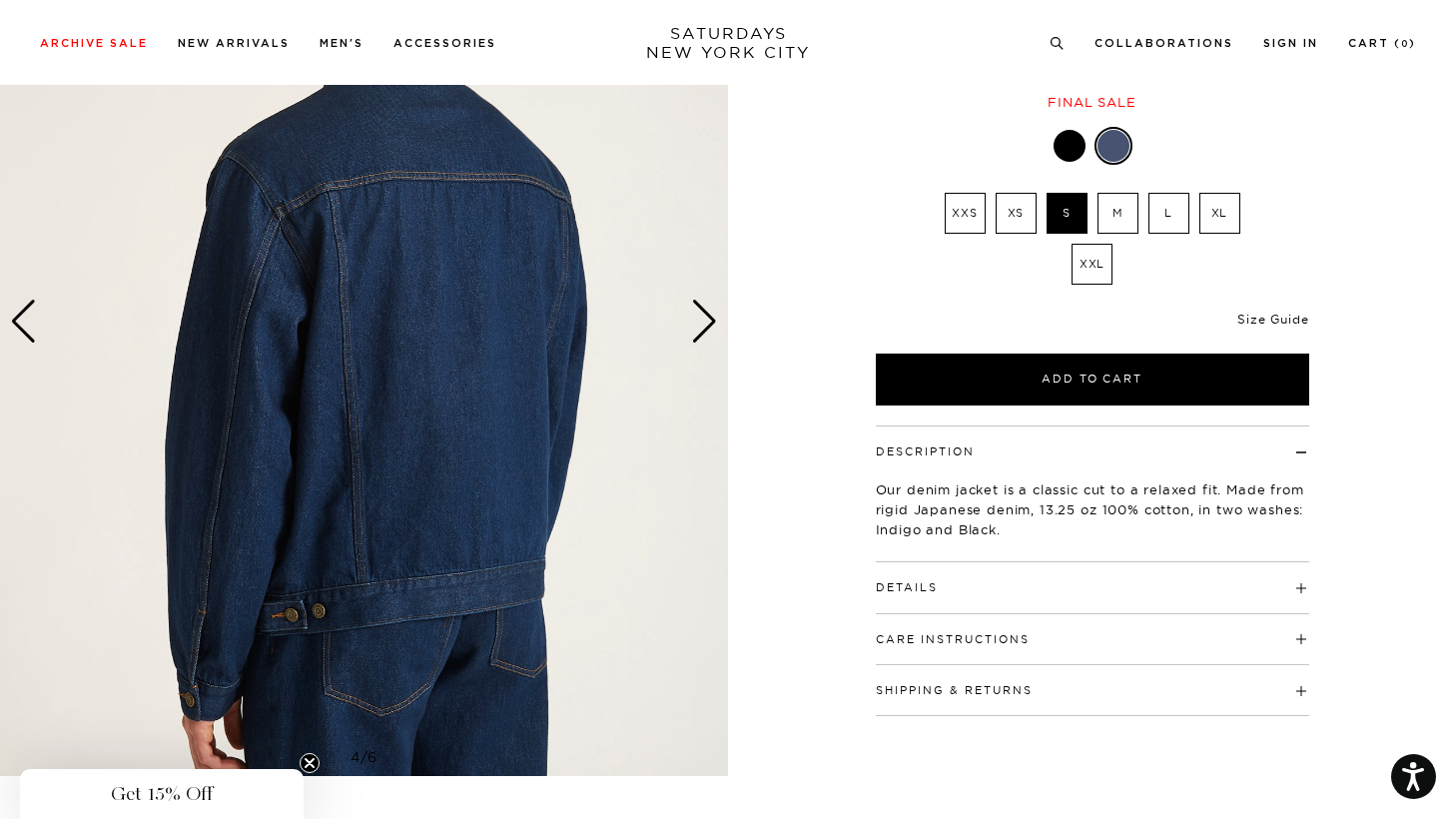 click on "Size Guide" at bounding box center [1272, 319] 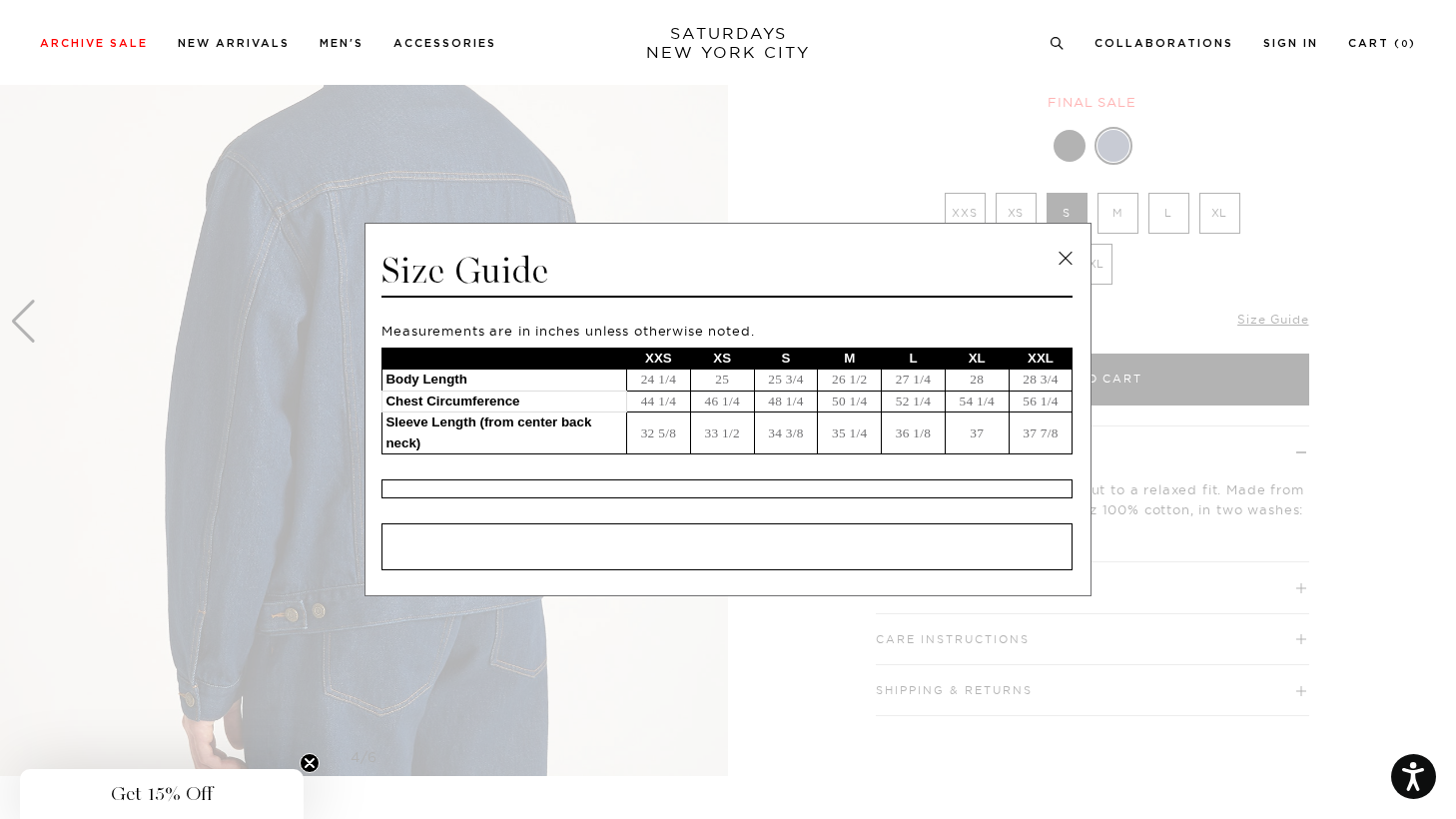 click at bounding box center (720, 410) 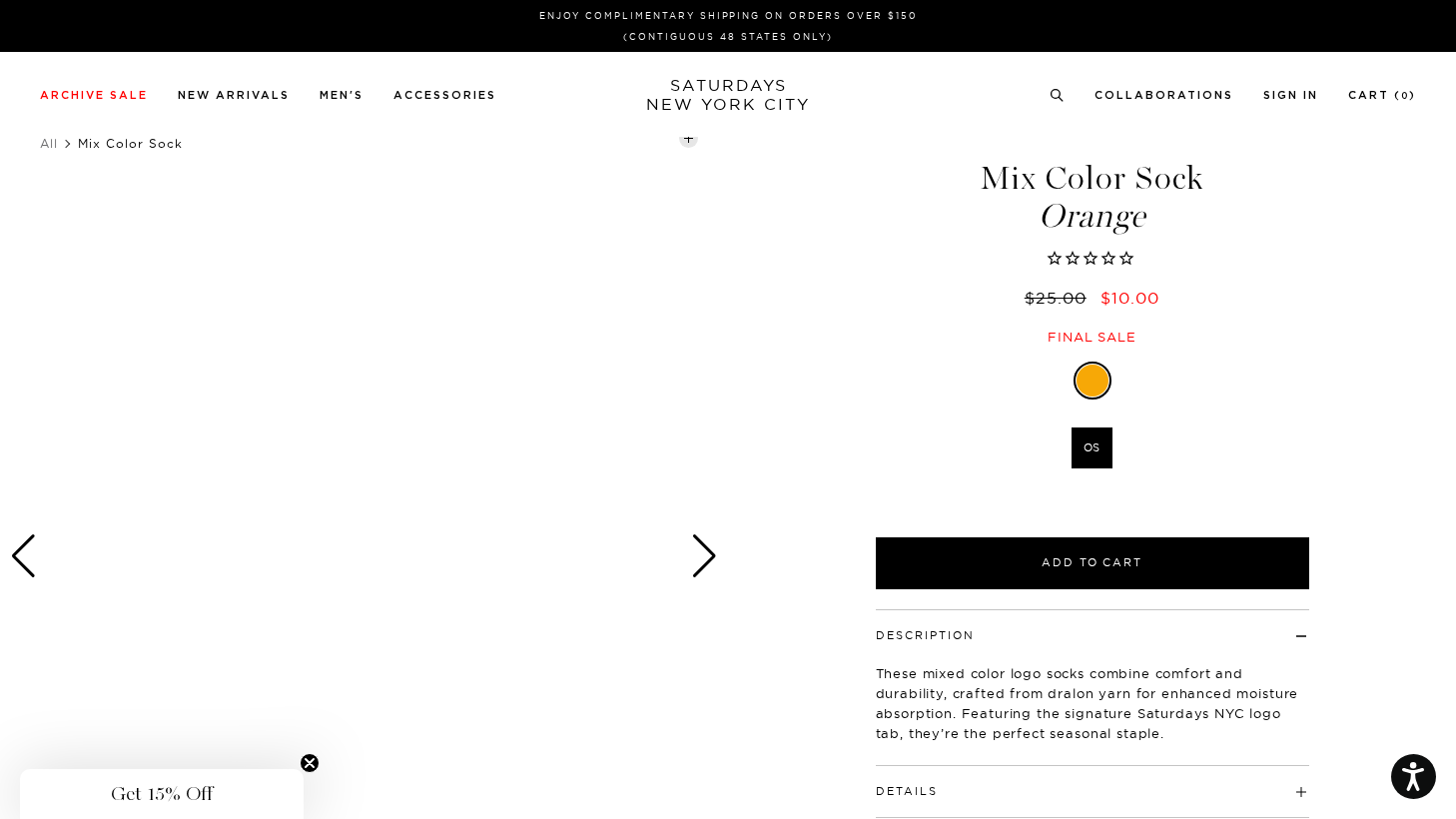 scroll, scrollTop: 0, scrollLeft: 0, axis: both 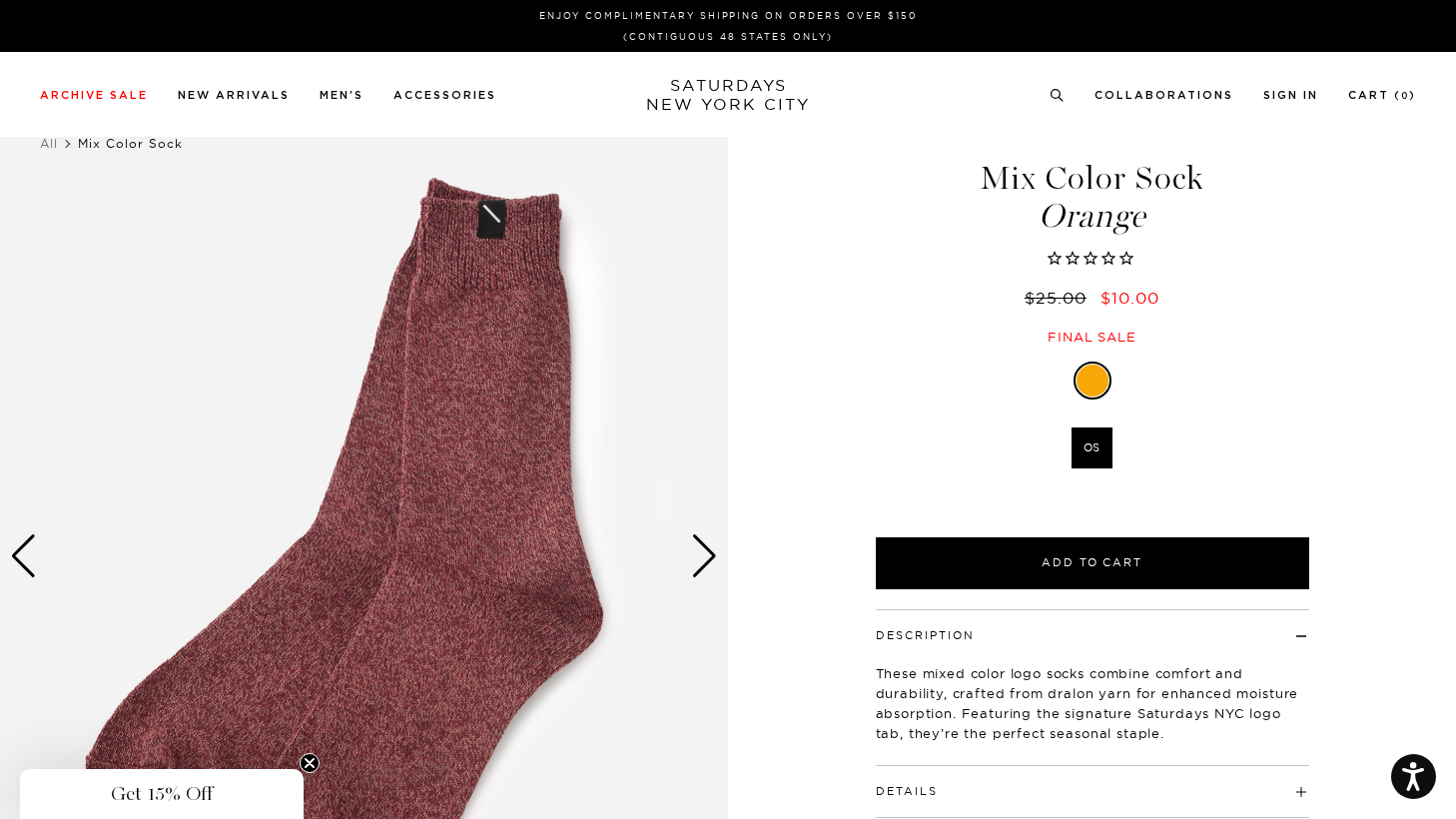 click at bounding box center [704, 556] 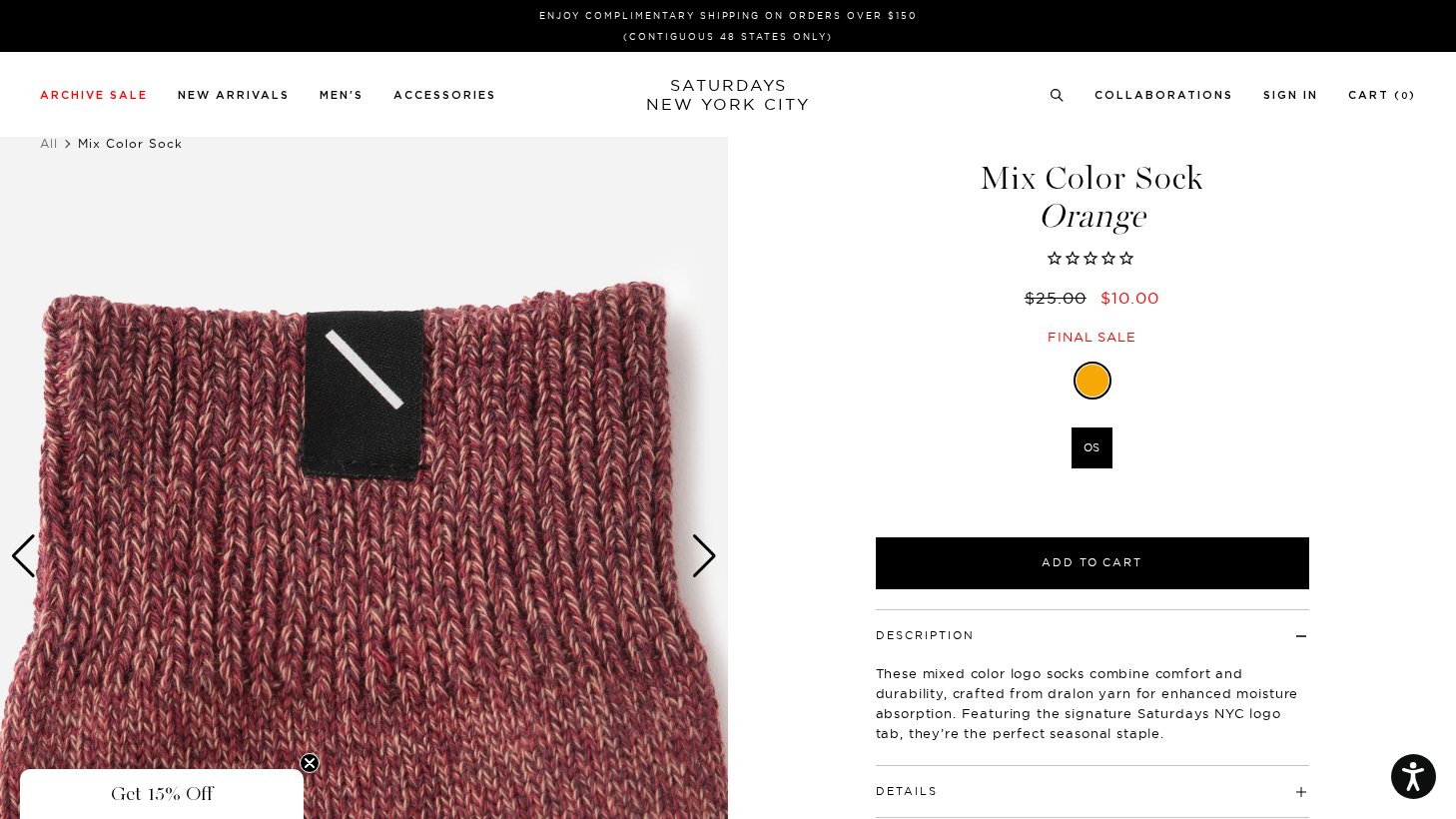 click at bounding box center [704, 556] 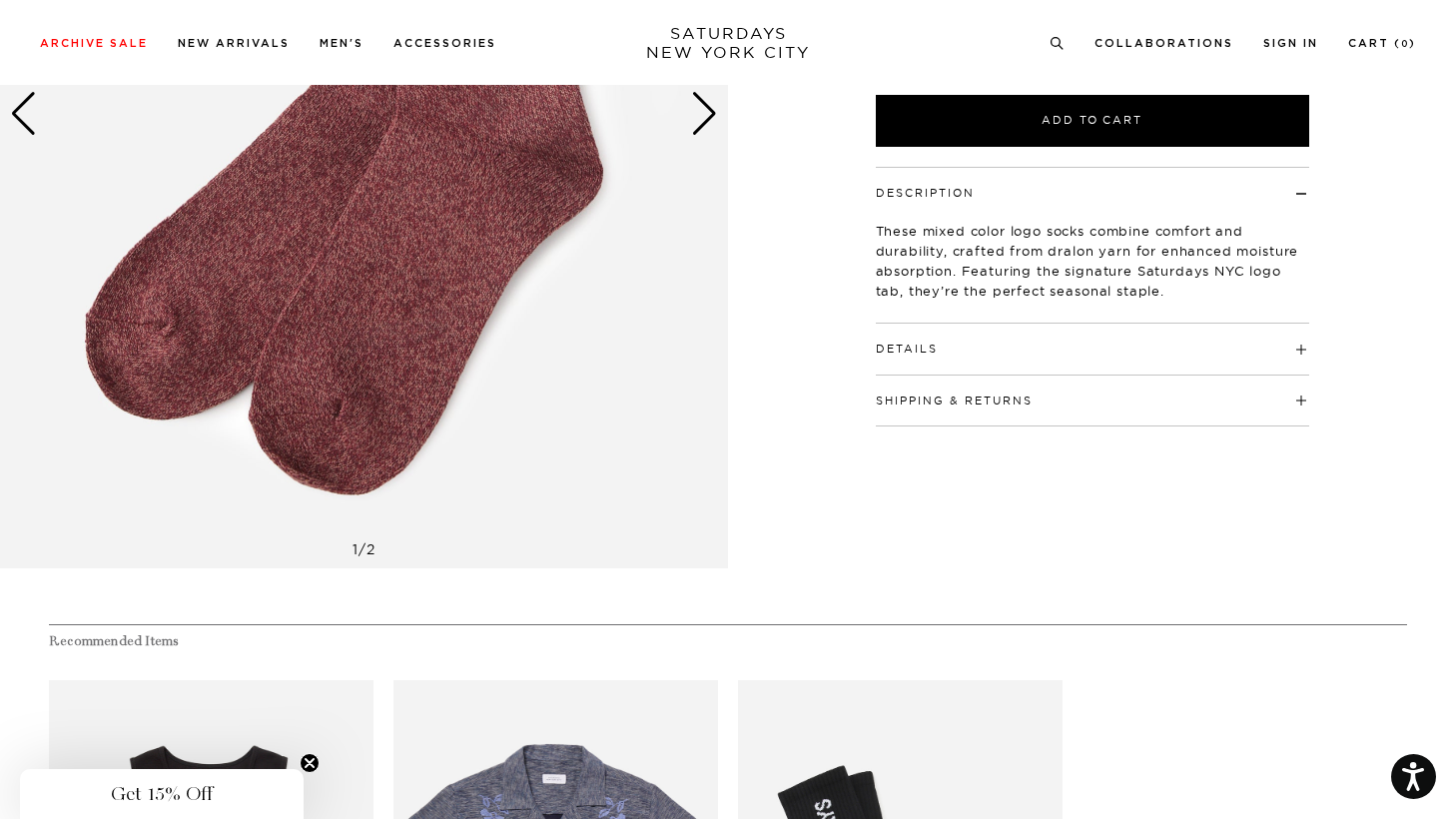 scroll, scrollTop: 0, scrollLeft: 0, axis: both 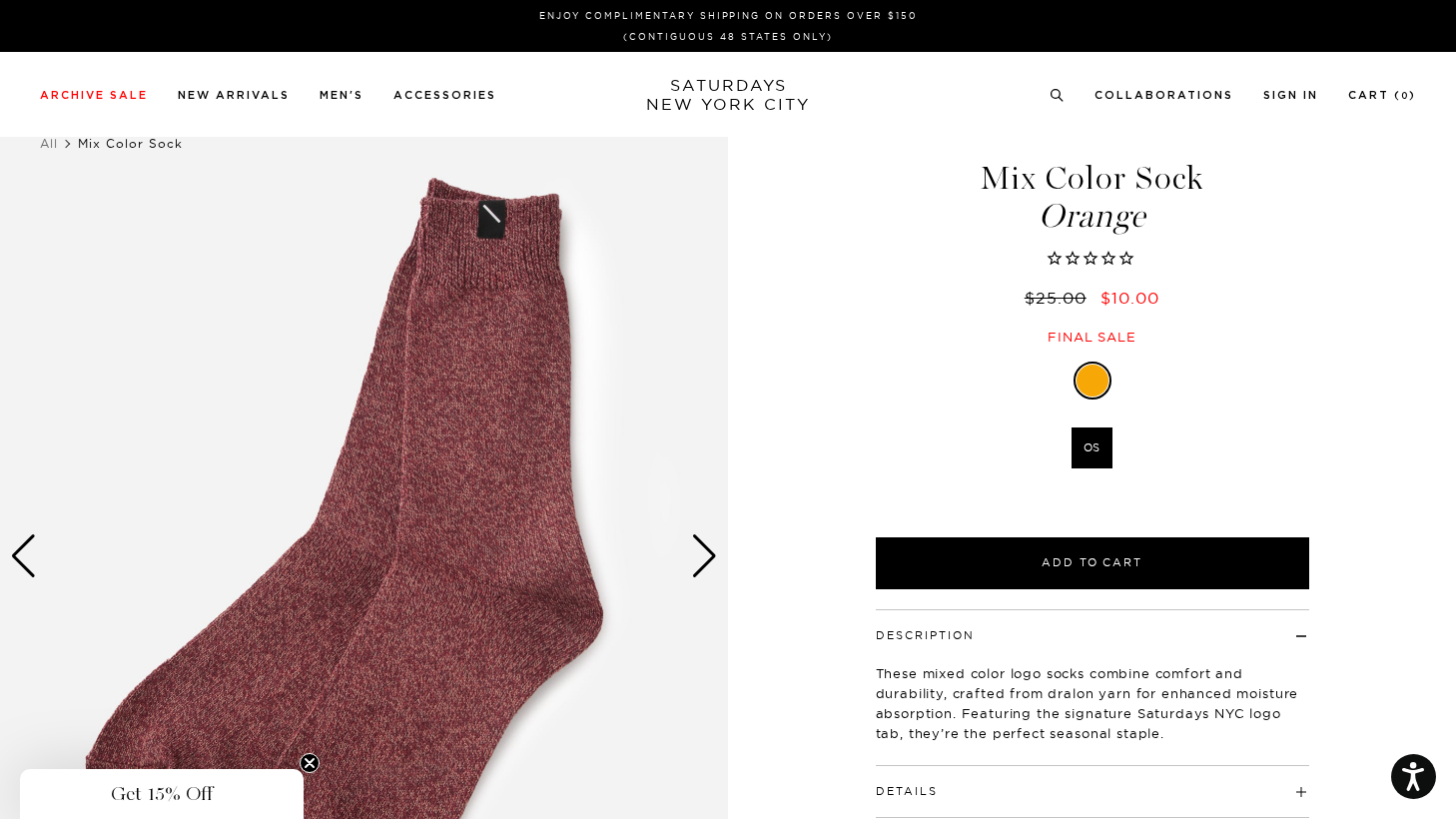 click on "OS" at bounding box center [1092, 447] 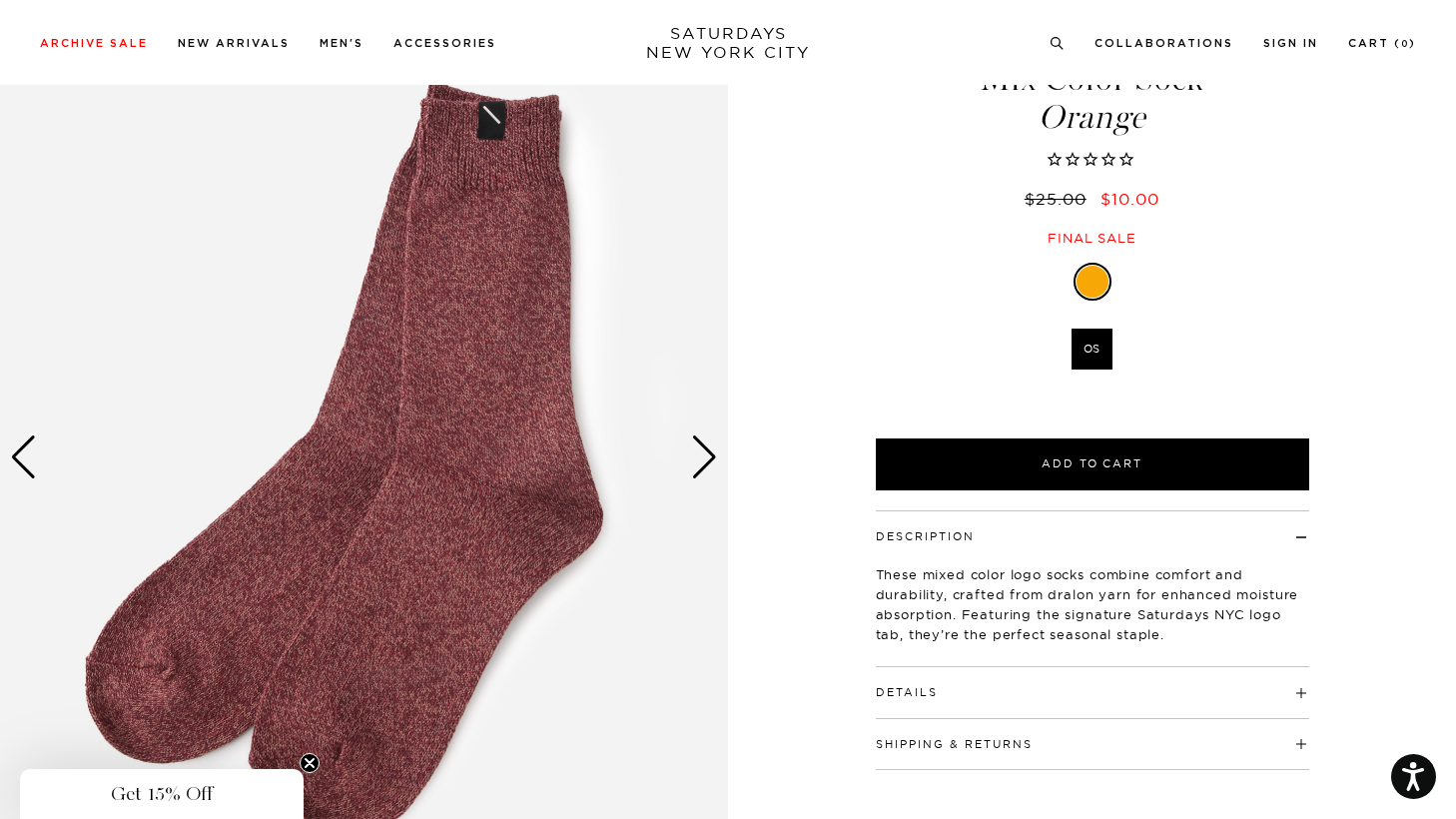scroll, scrollTop: 102, scrollLeft: 0, axis: vertical 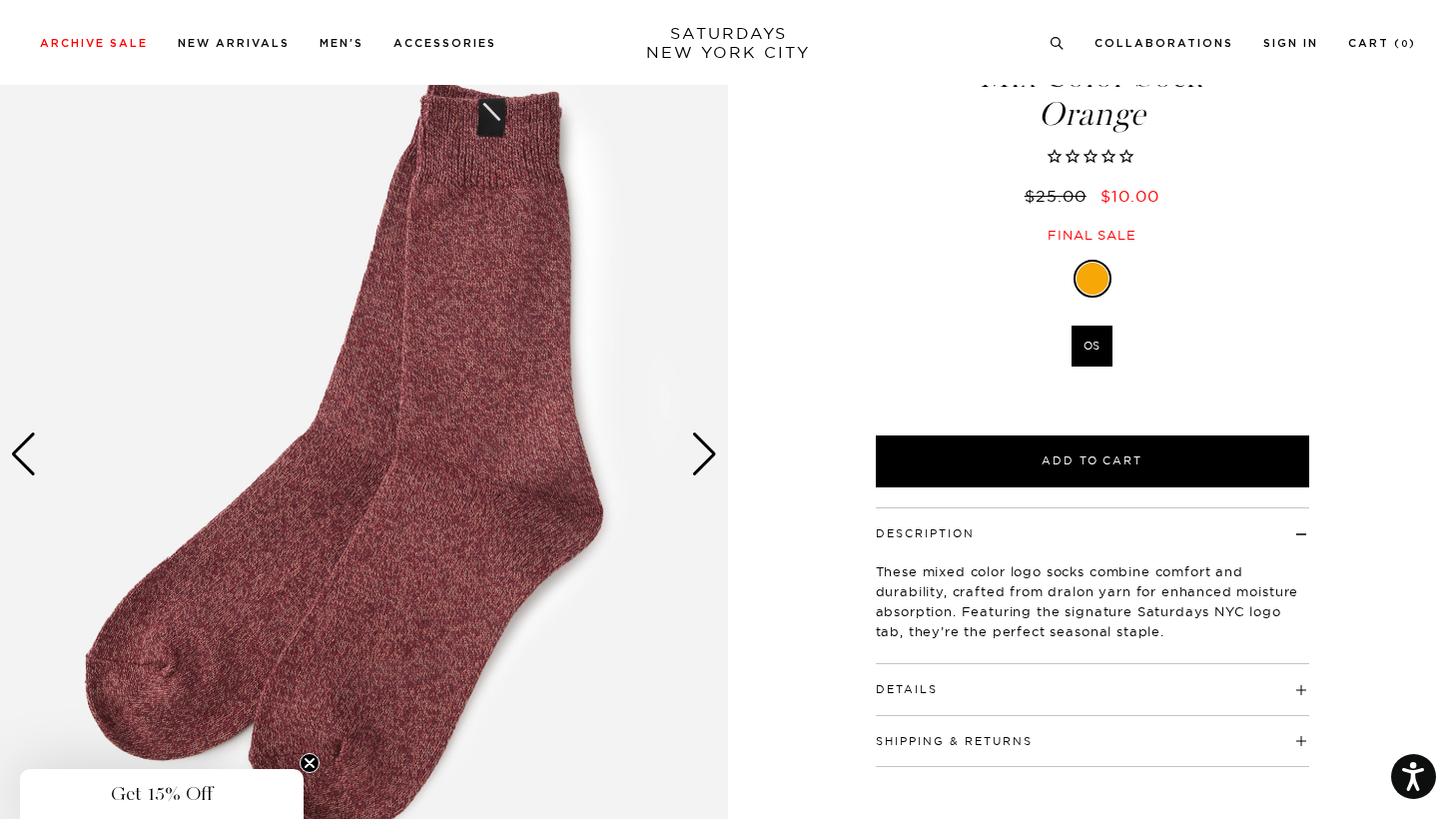 click at bounding box center [-1820, 453] 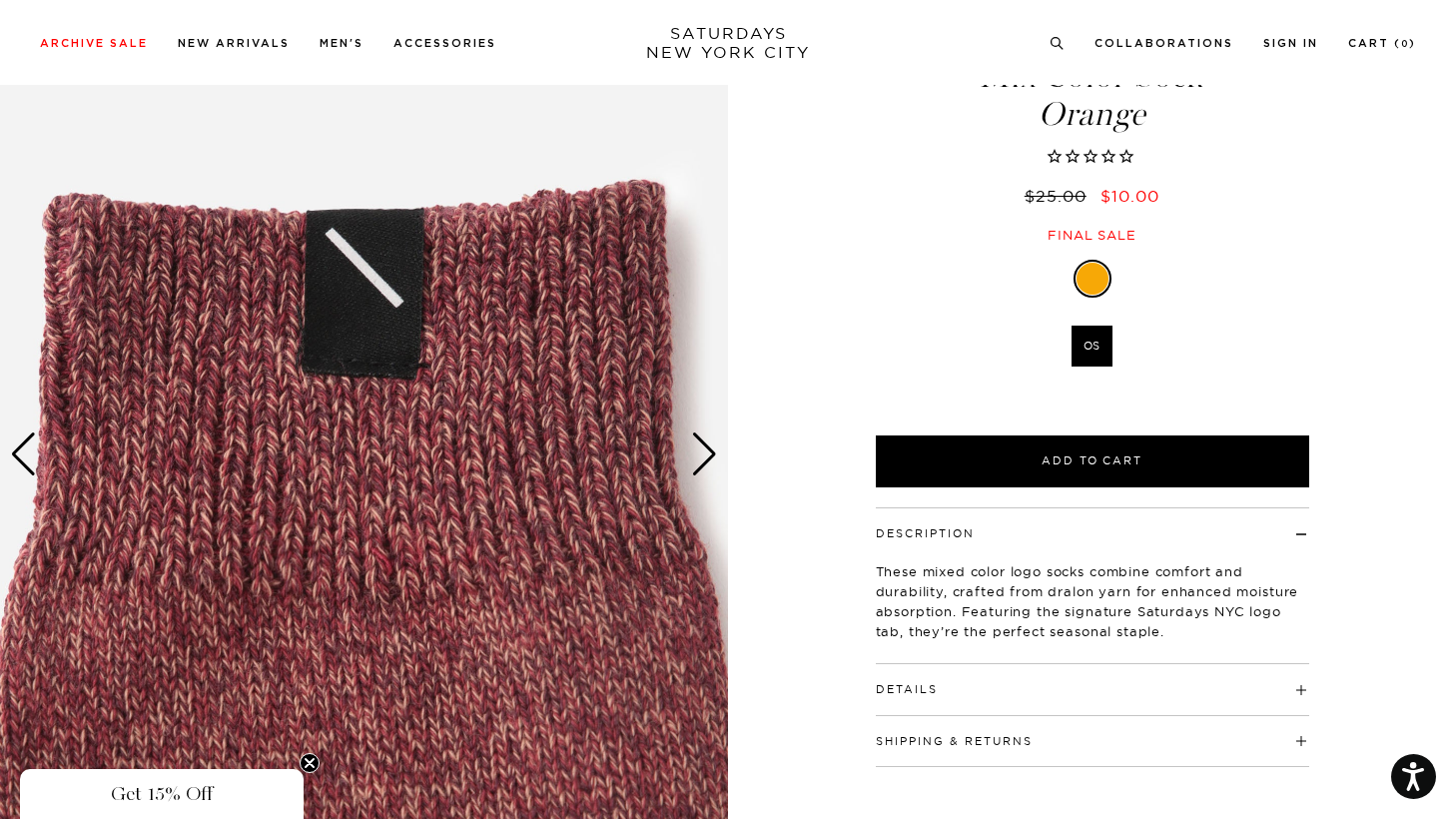 click at bounding box center (364, 453) 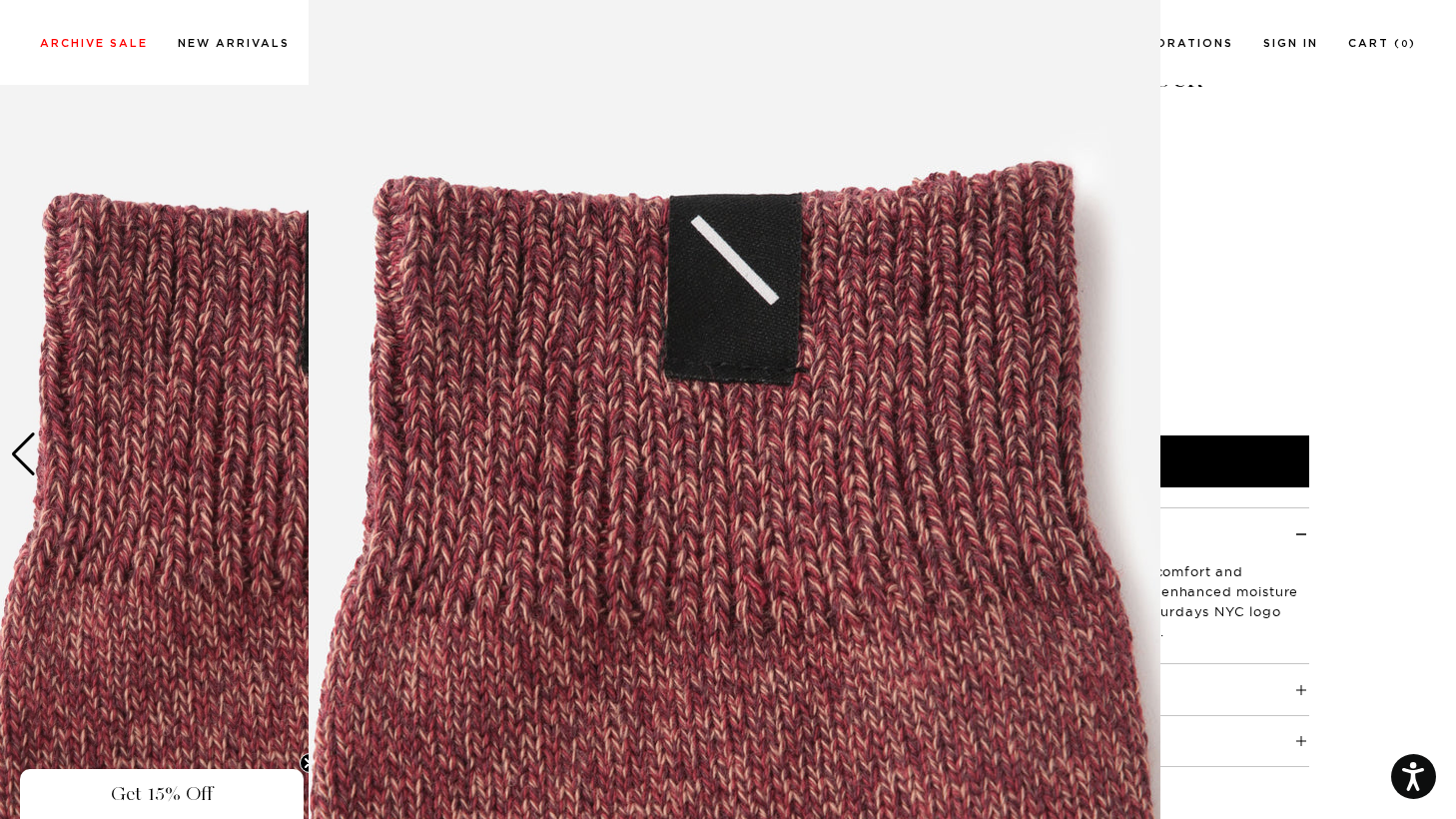scroll, scrollTop: 30, scrollLeft: 0, axis: vertical 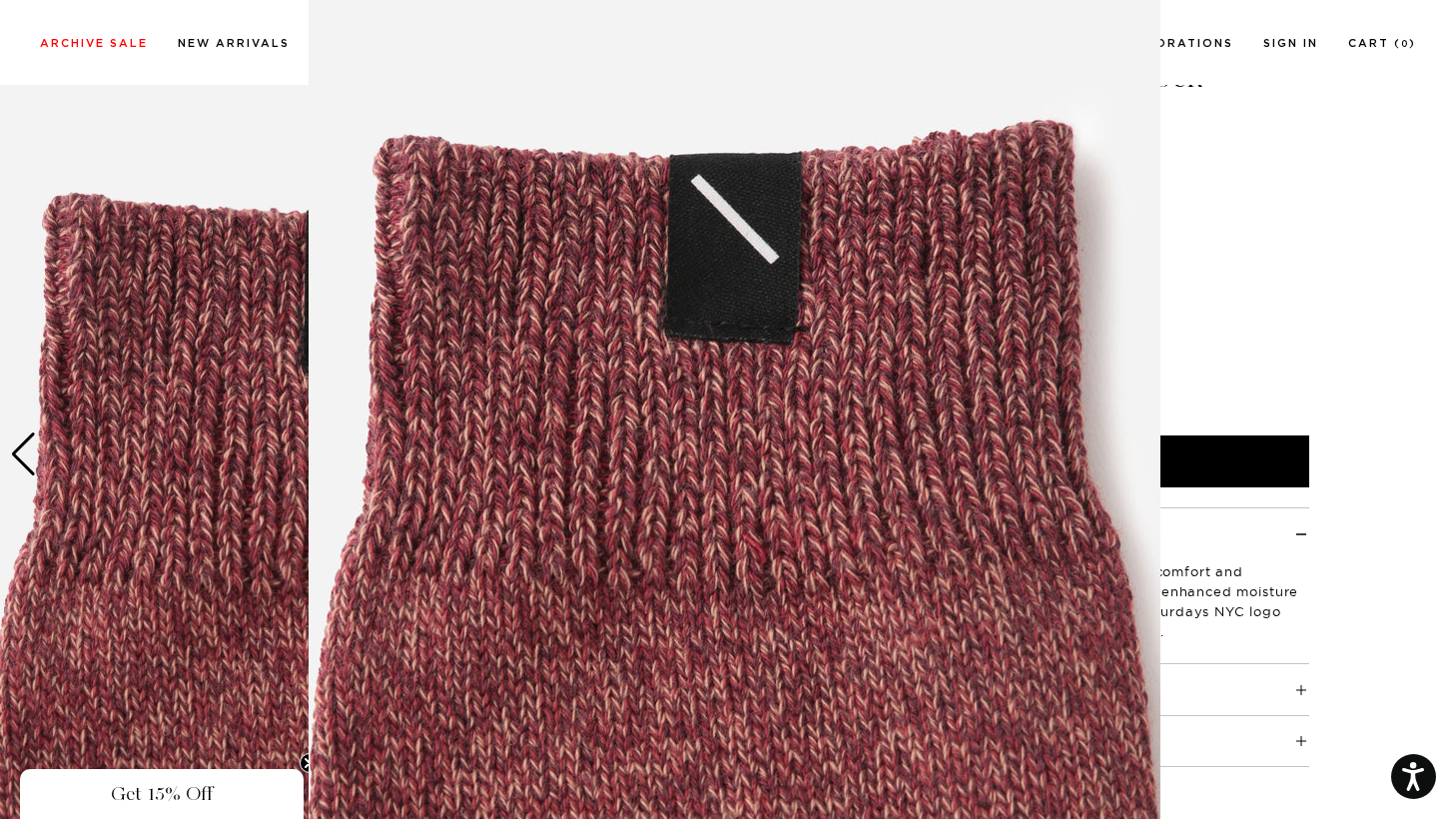 click at bounding box center (728, 410) 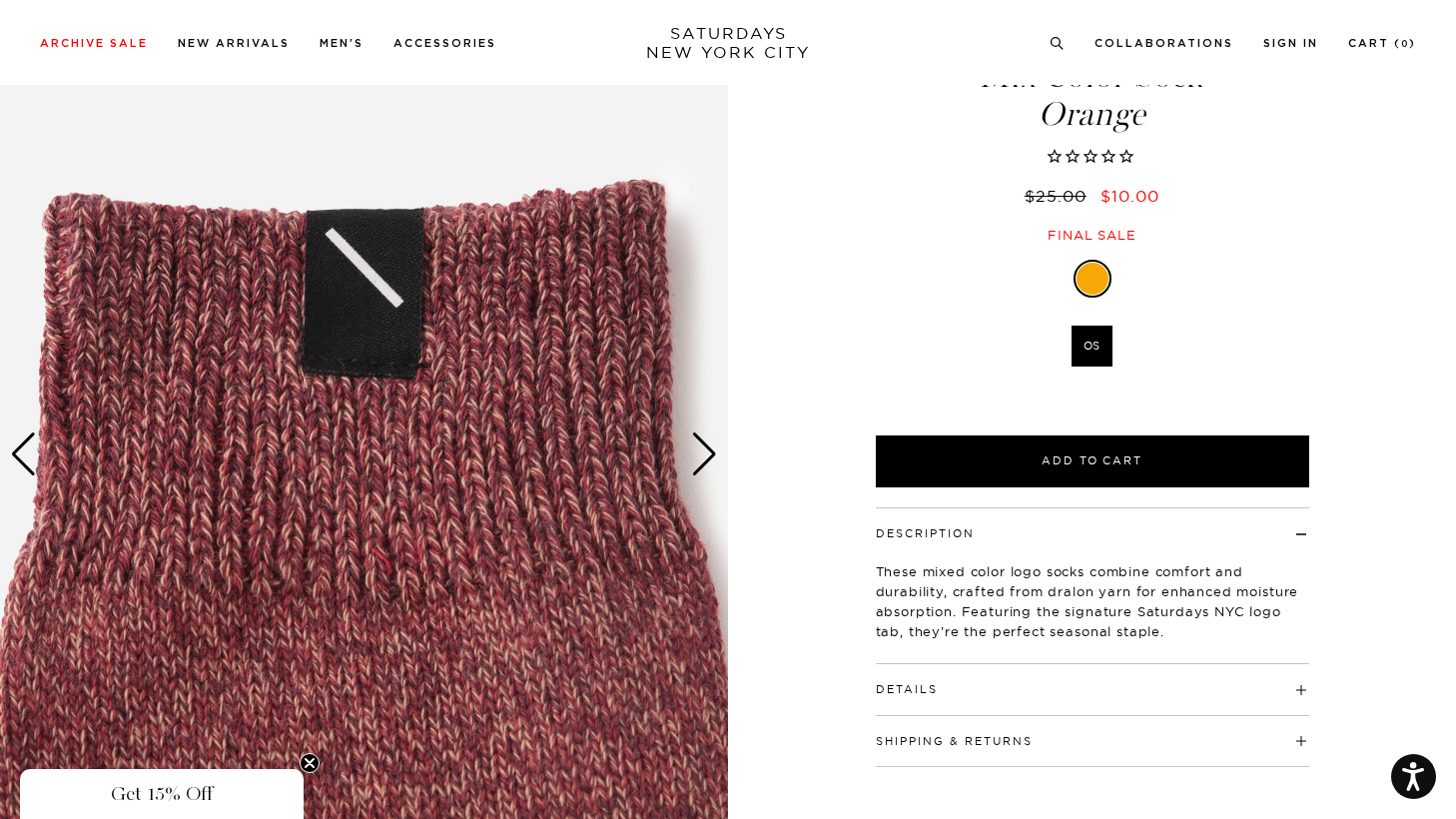 scroll, scrollTop: 0, scrollLeft: 0, axis: both 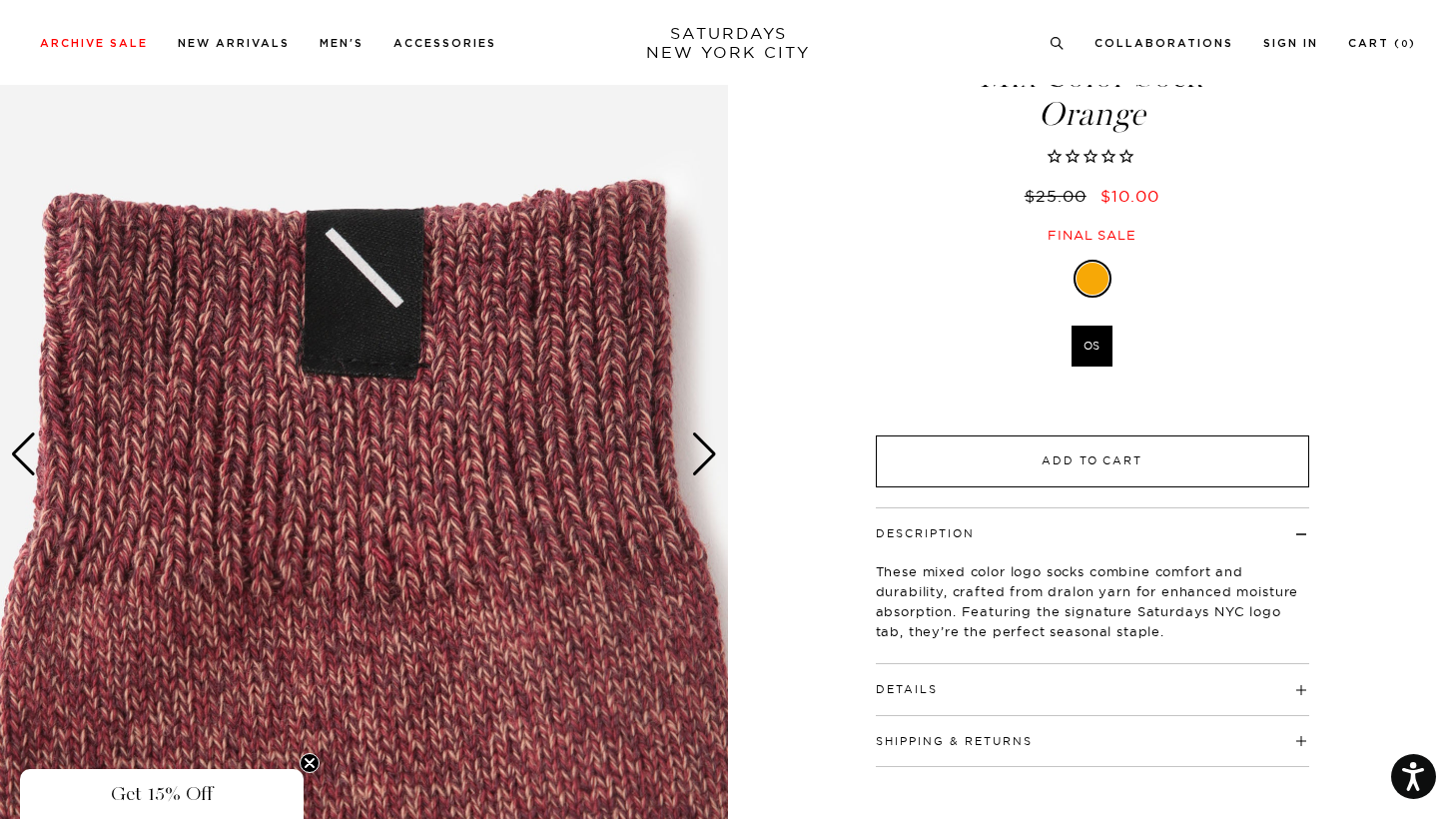 click on "Add to Cart" at bounding box center (1092, 461) 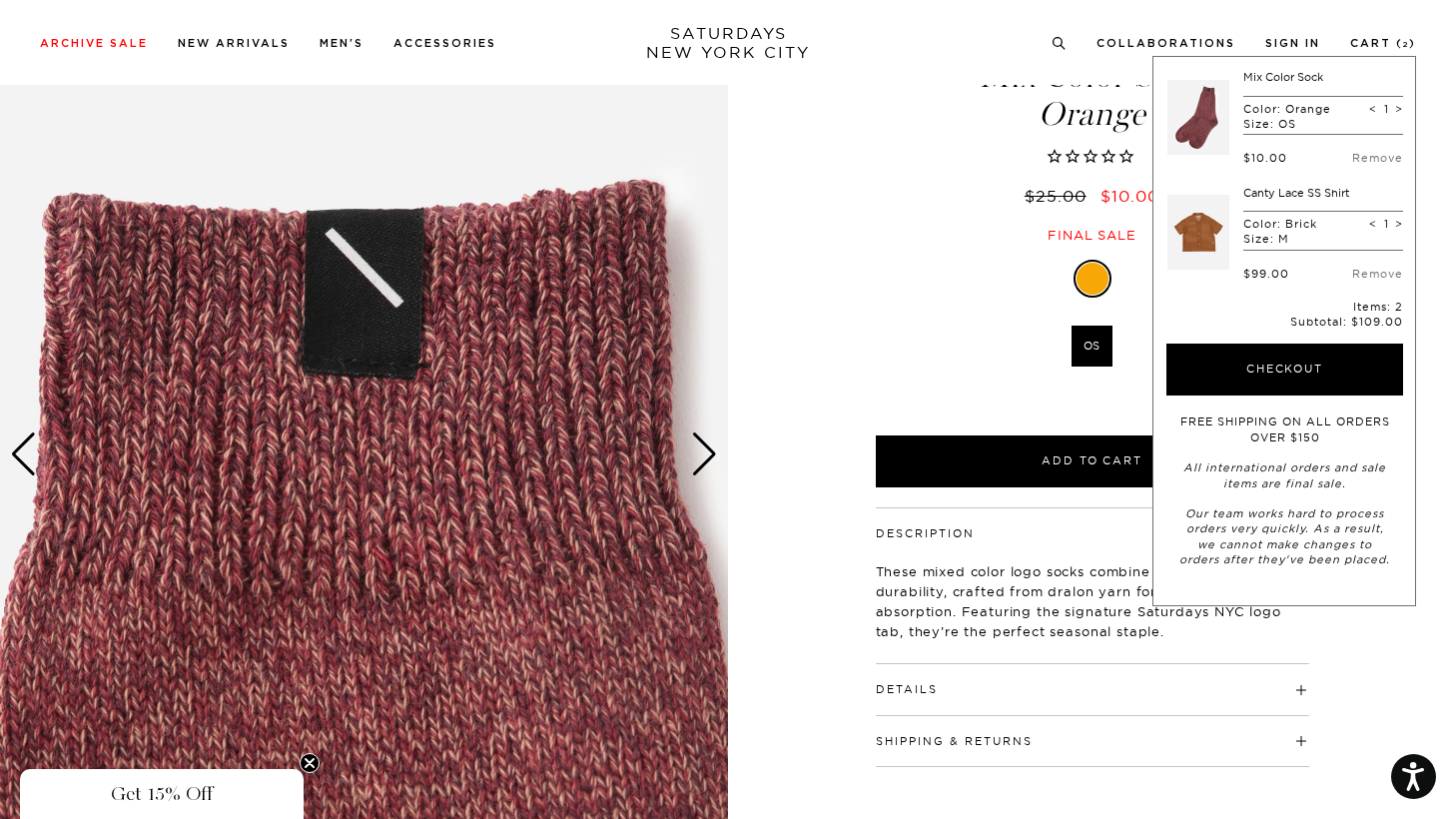 click on ">" at bounding box center (1399, 109) 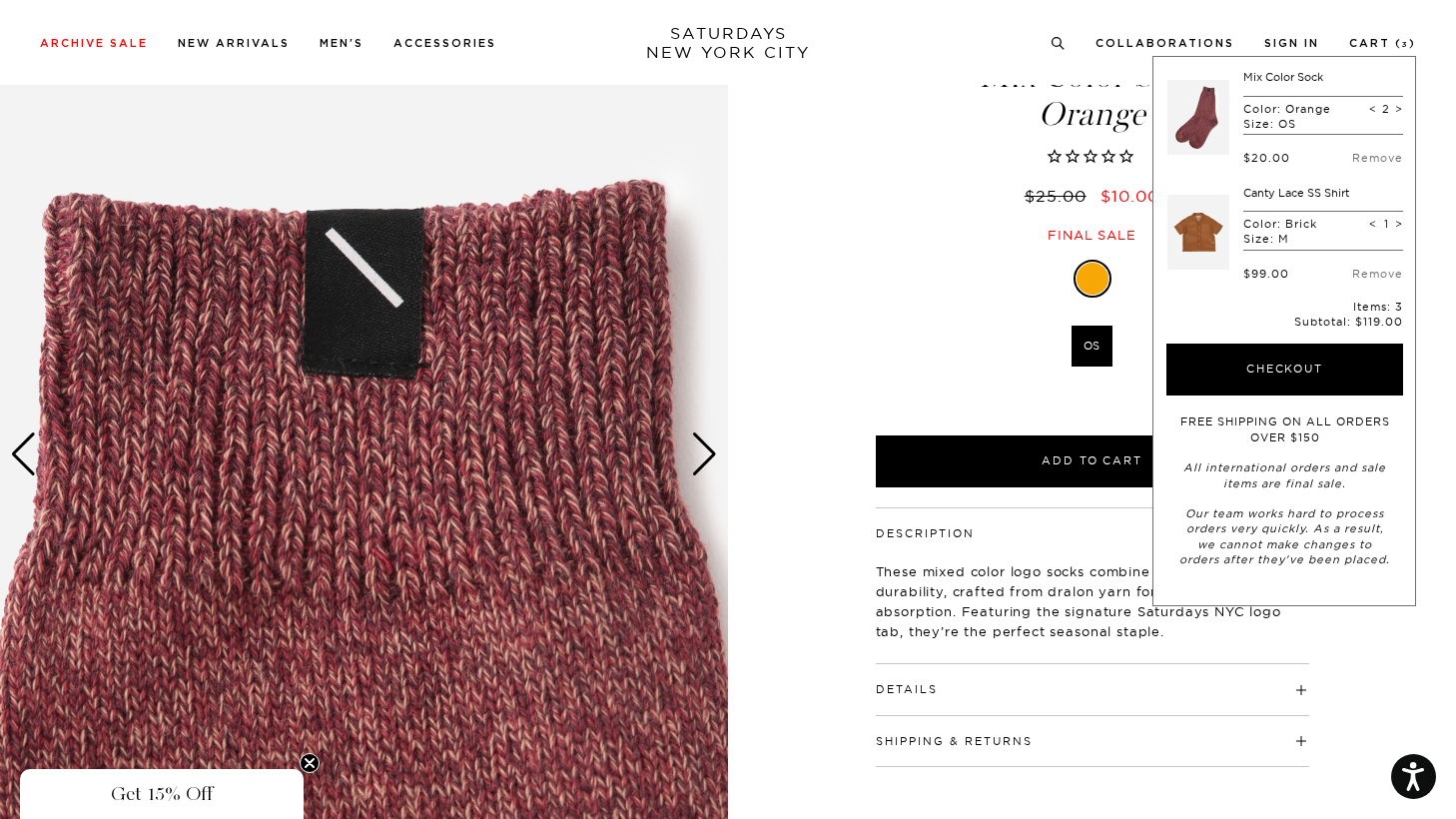 click on "Mix Color Sock  Orange
$25.00
$10.00
Final sale" at bounding box center [1092, 131] 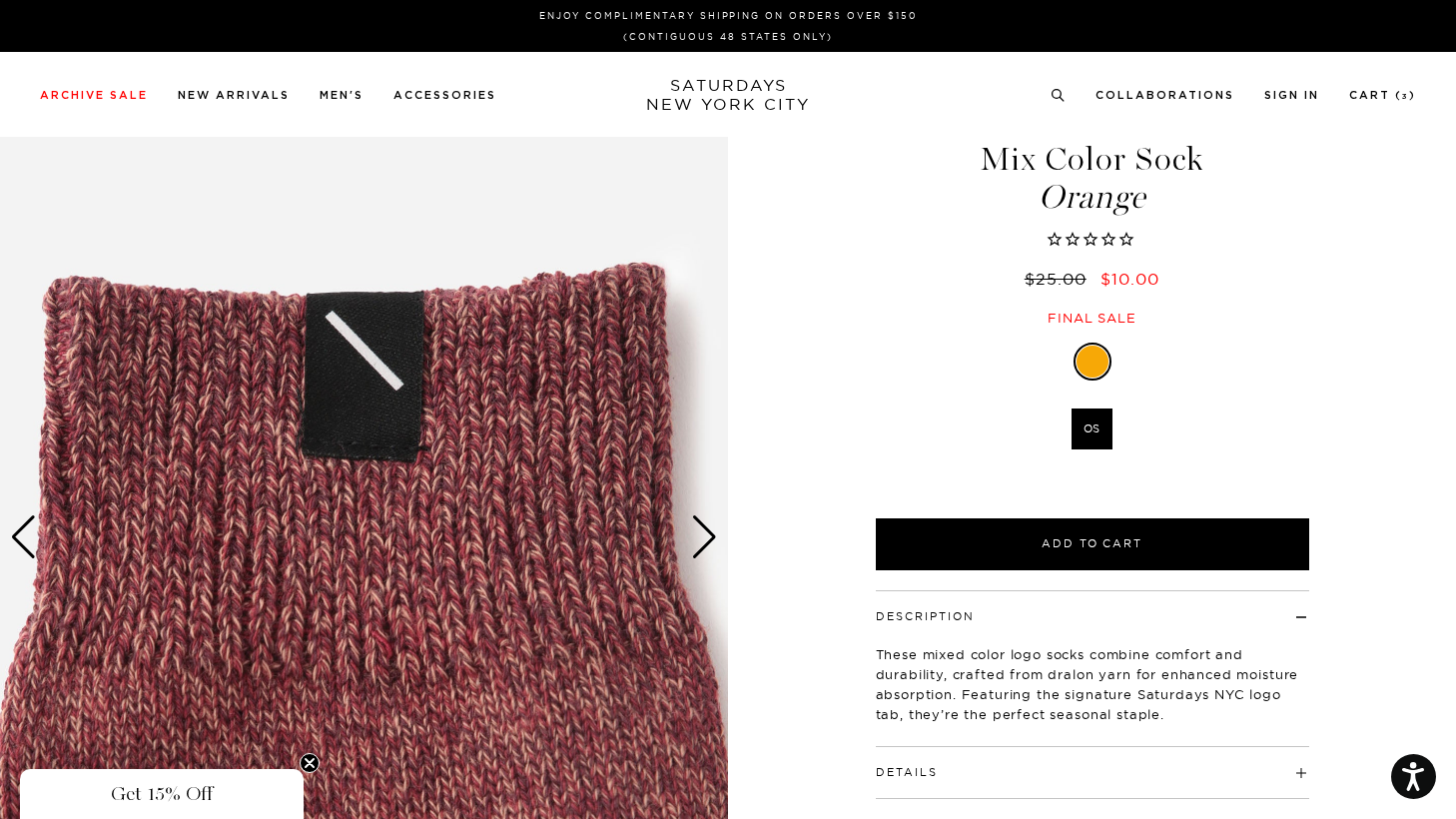 scroll, scrollTop: 0, scrollLeft: 0, axis: both 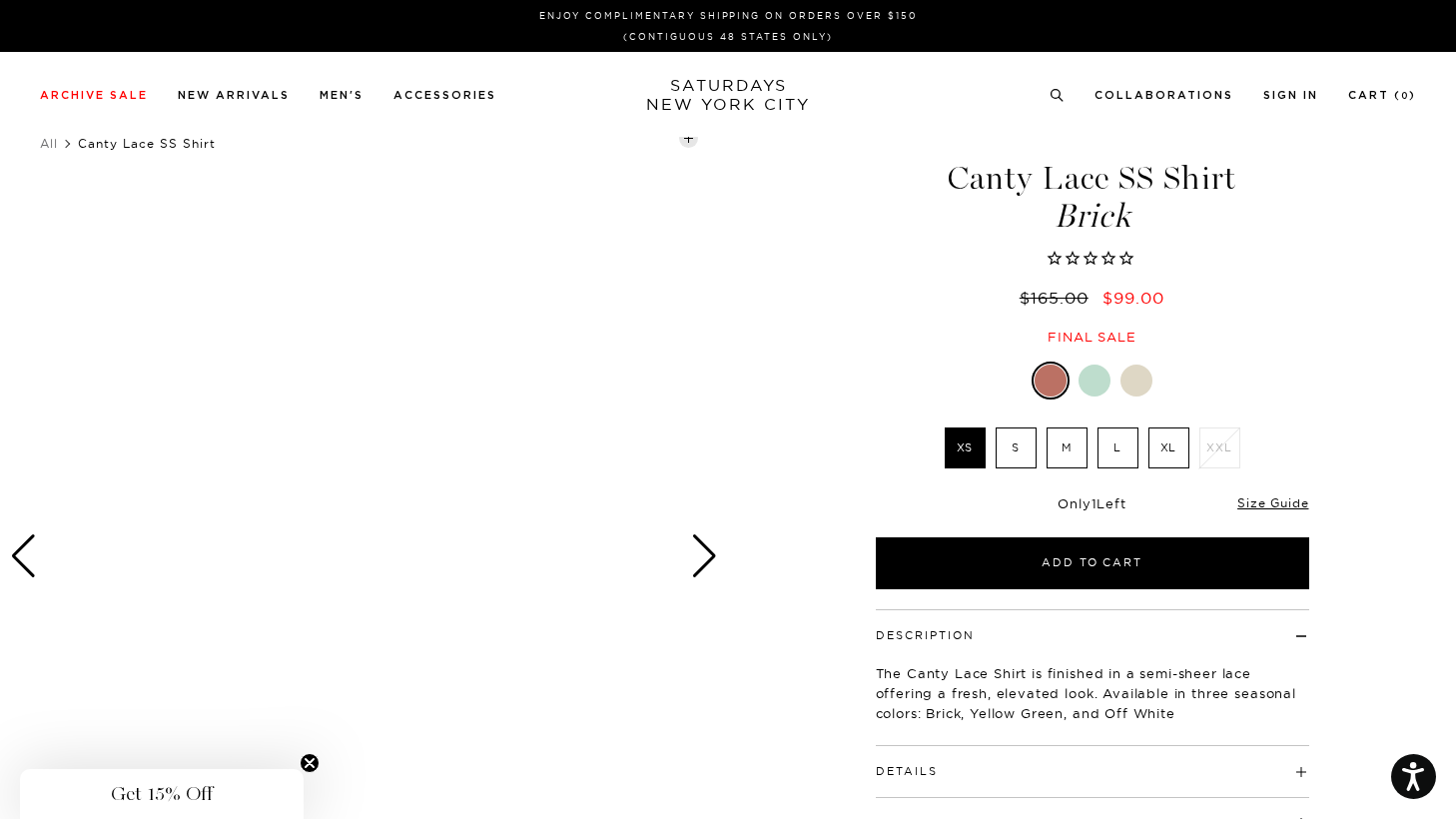 click on "Brick
XS
S
M
L
XL
XXL" at bounding box center [1092, 475] 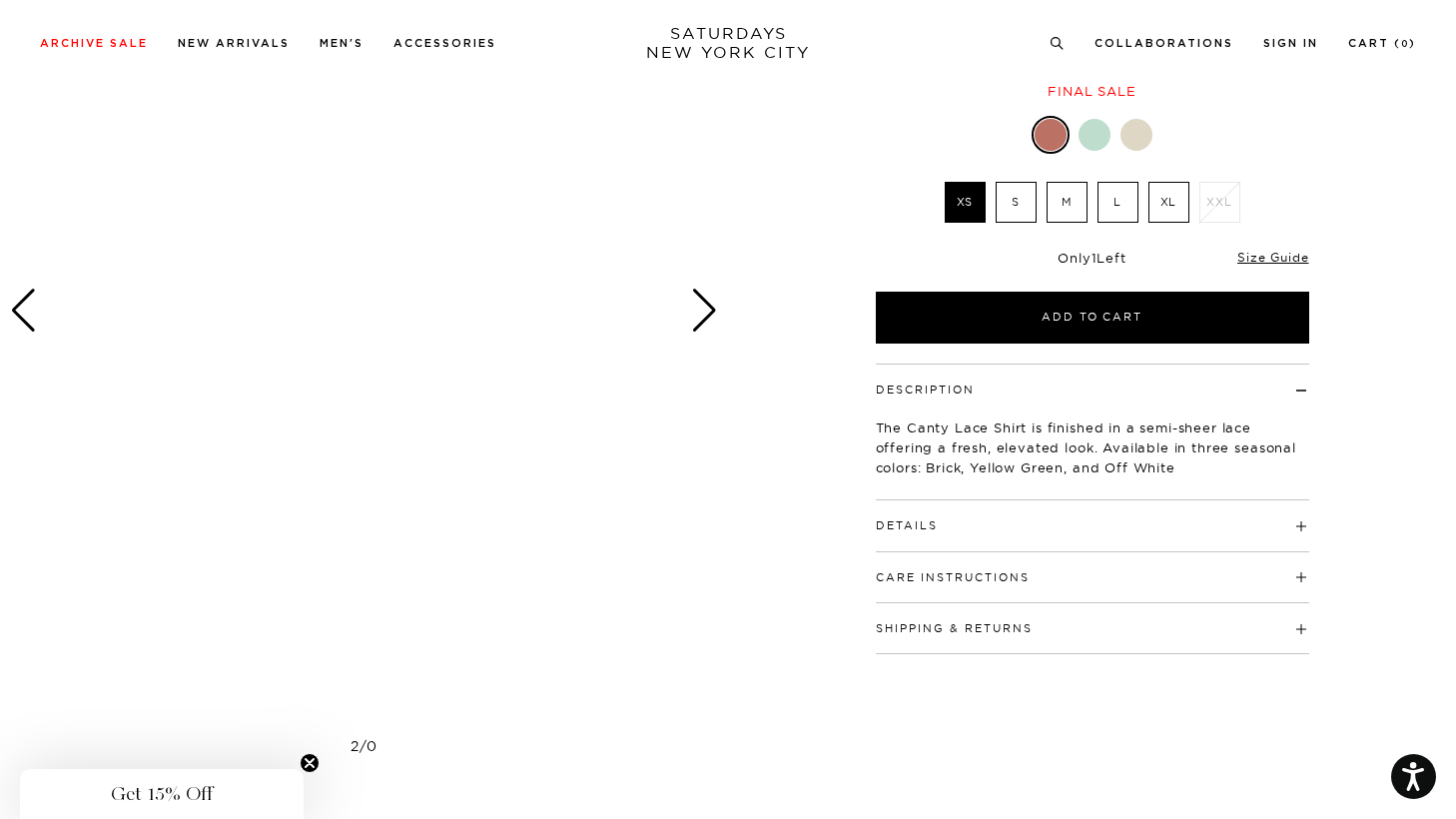scroll, scrollTop: 217, scrollLeft: 0, axis: vertical 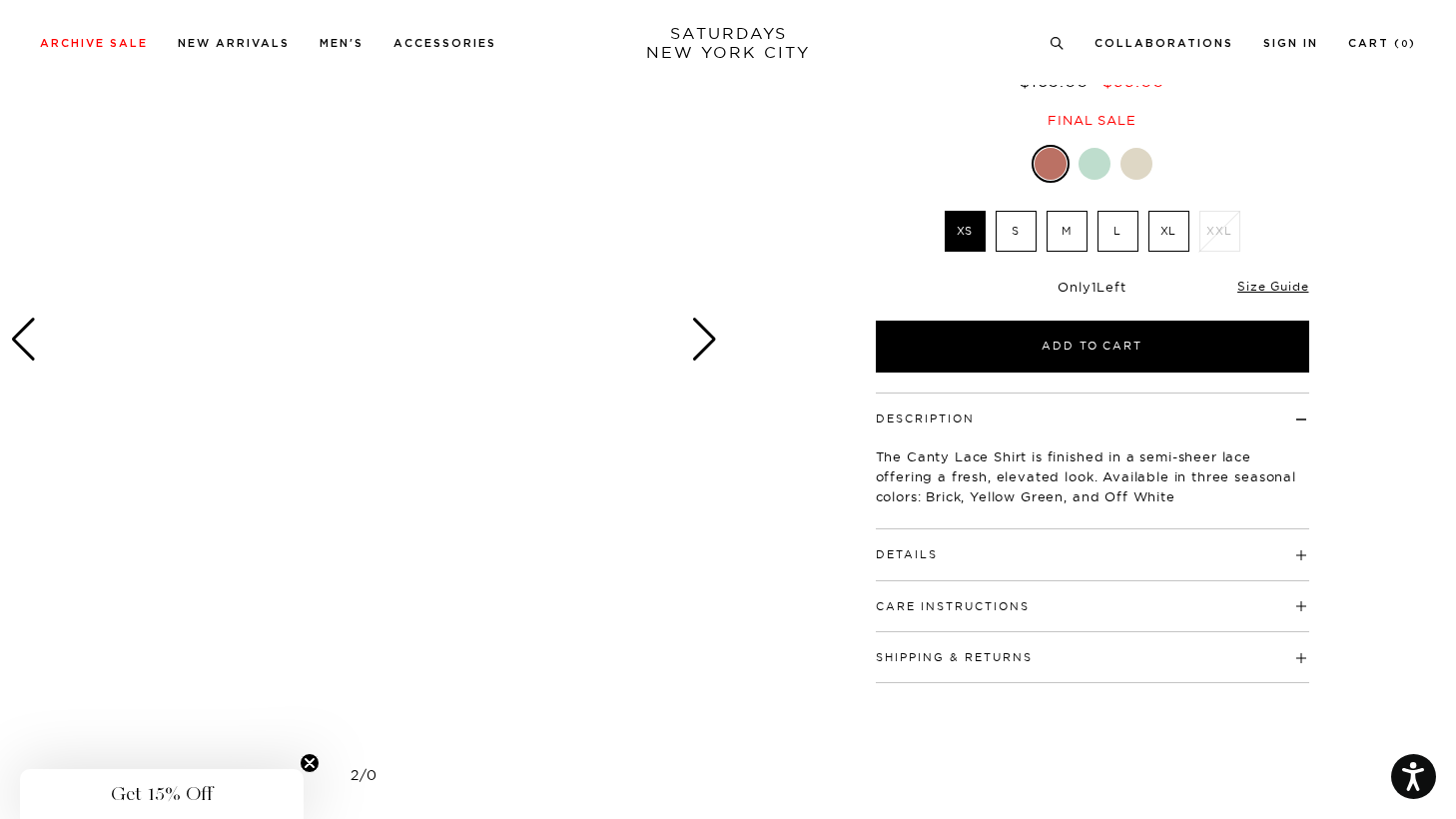 click on "M" at bounding box center (1067, 231) 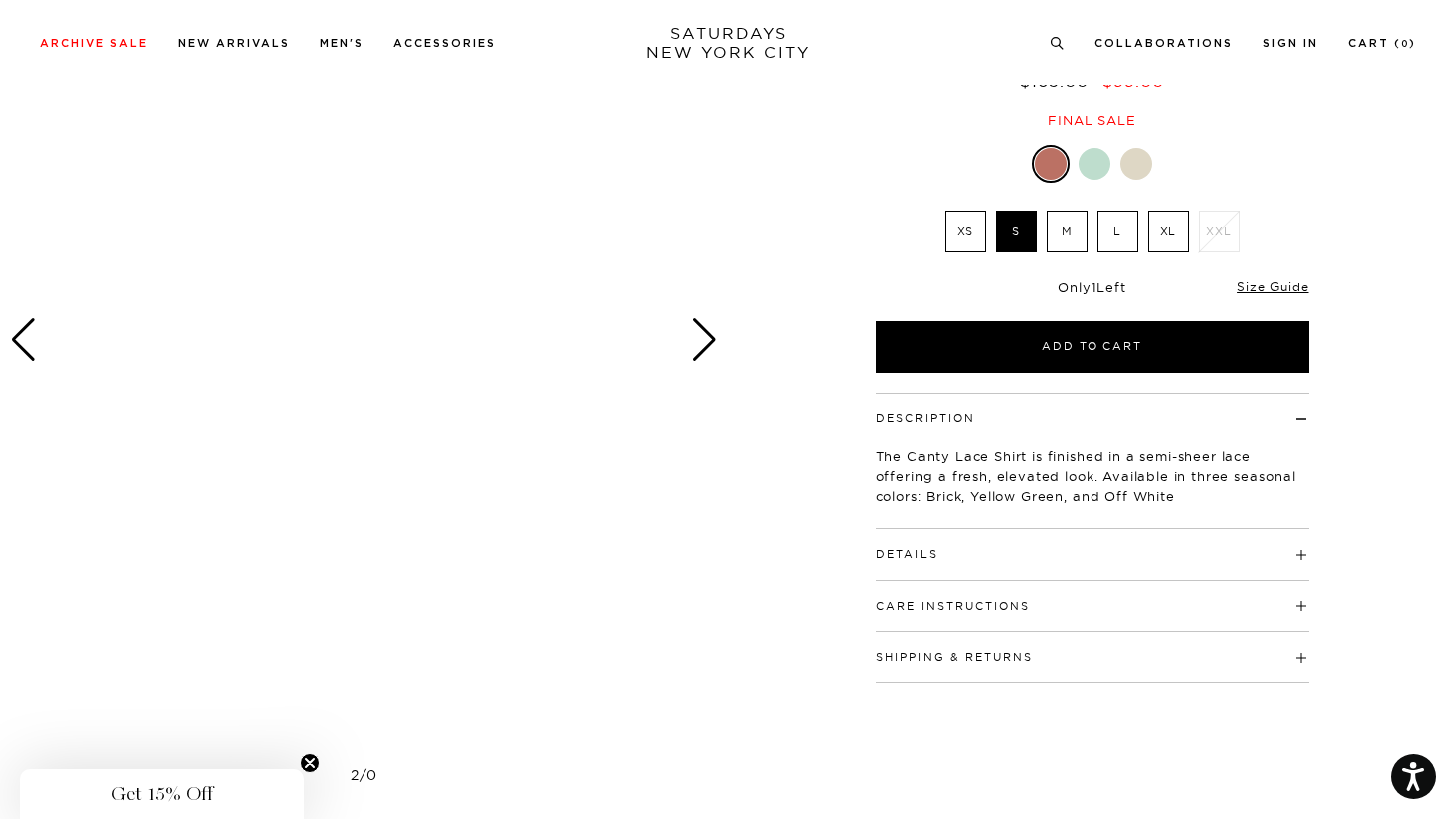 click on "M" at bounding box center [1067, 231] 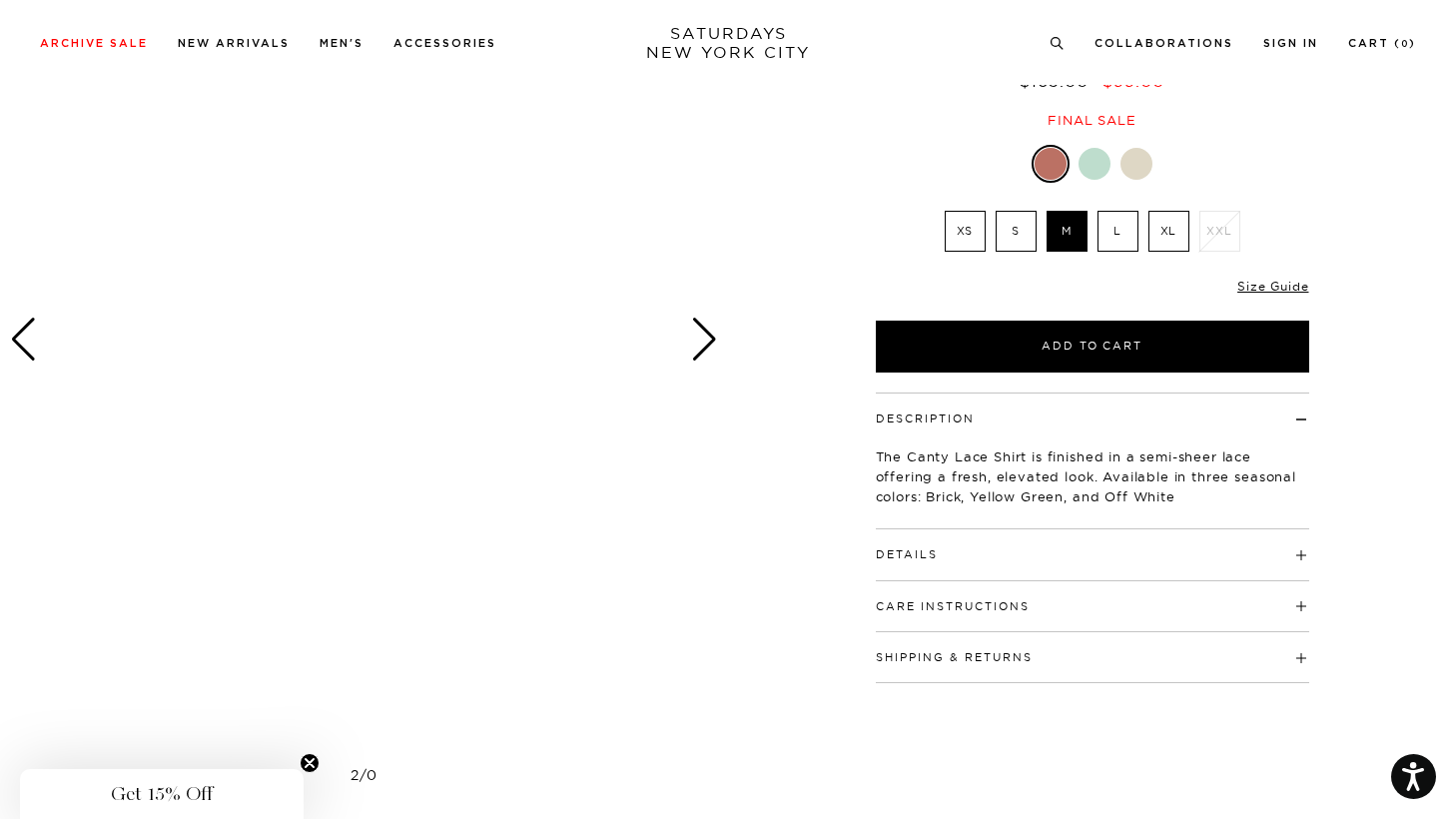 click on "S" at bounding box center (1016, 231) 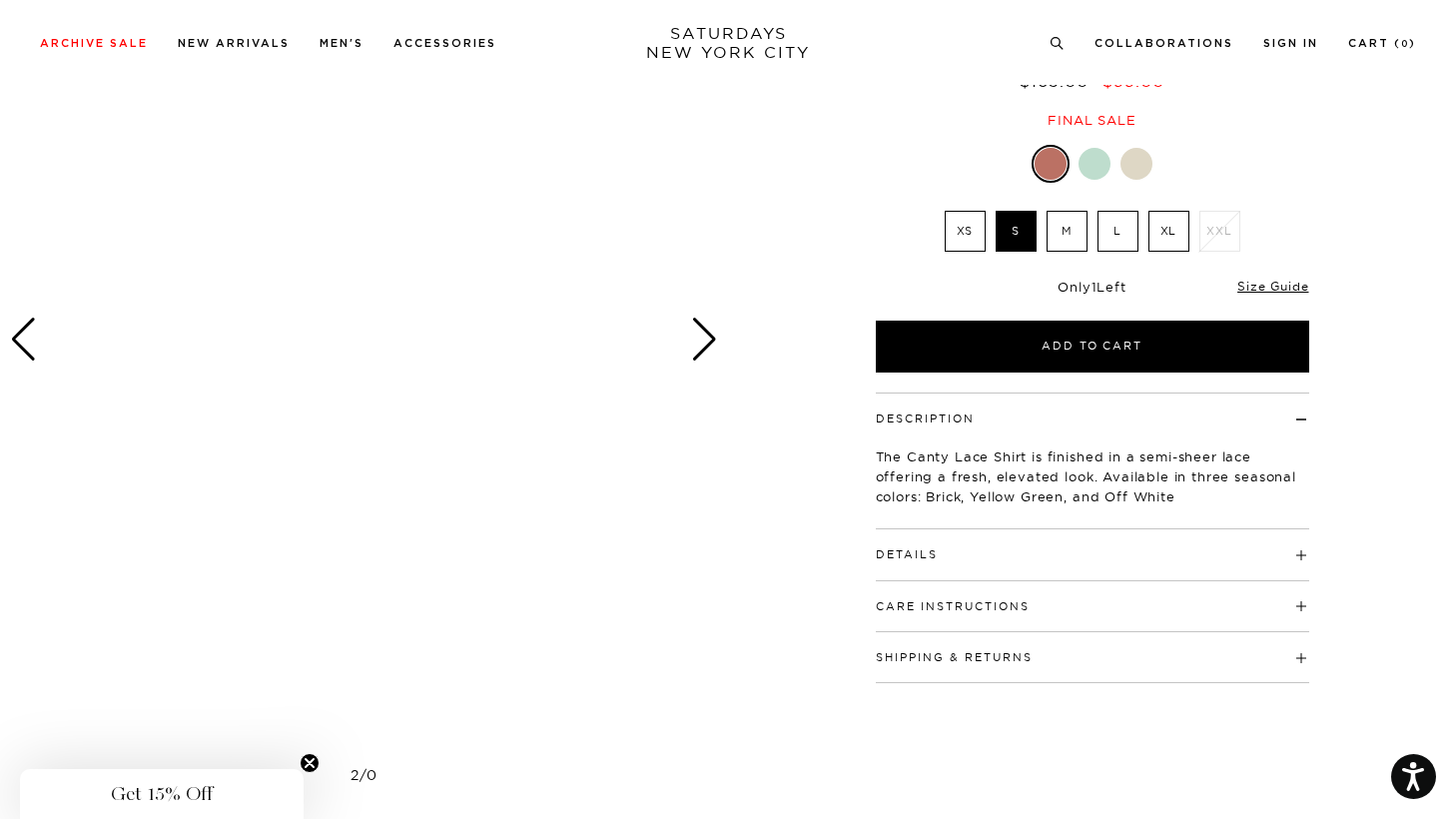click on "XS" at bounding box center [965, 231] 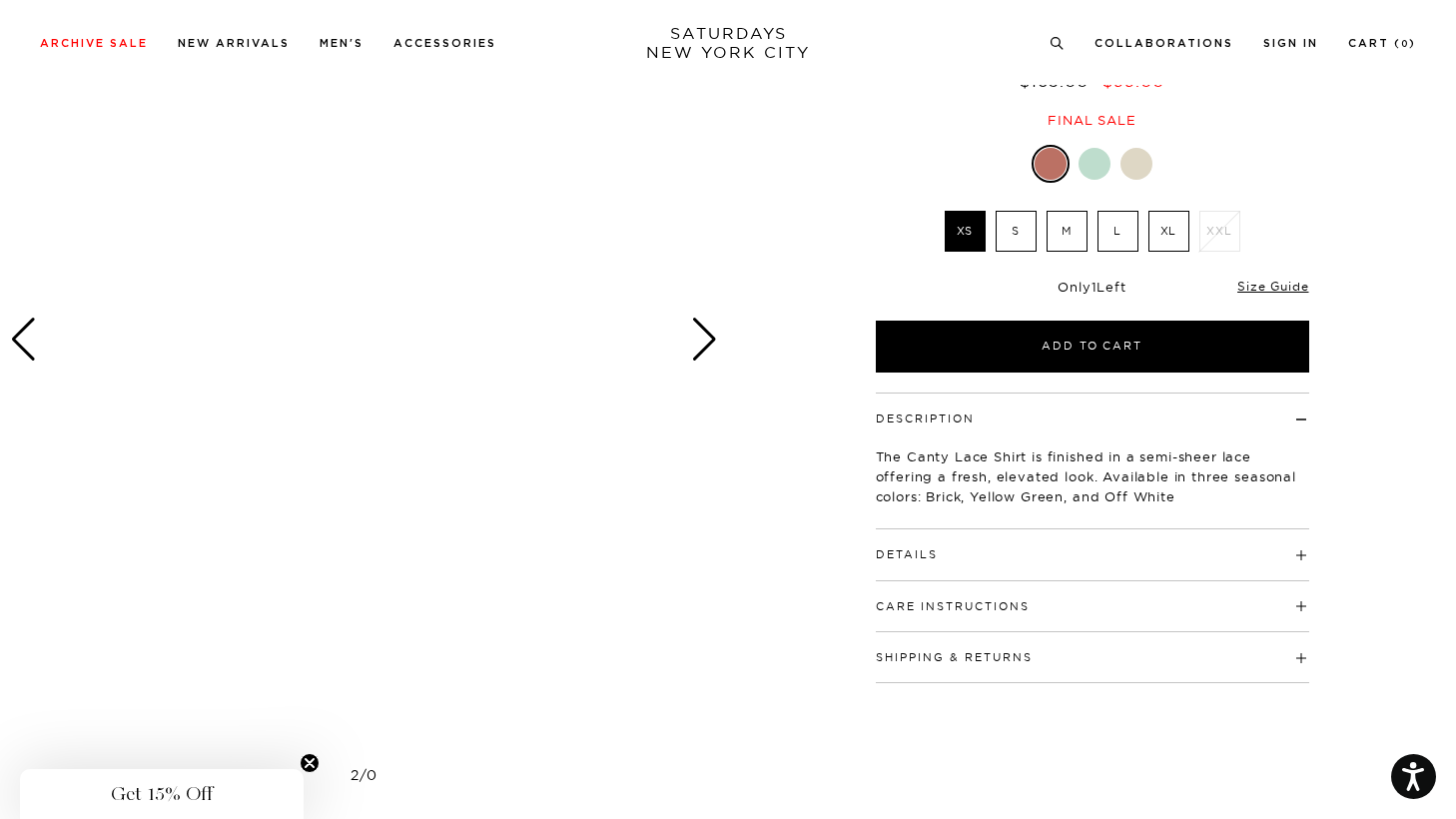 click on "L" at bounding box center (1117, 231) 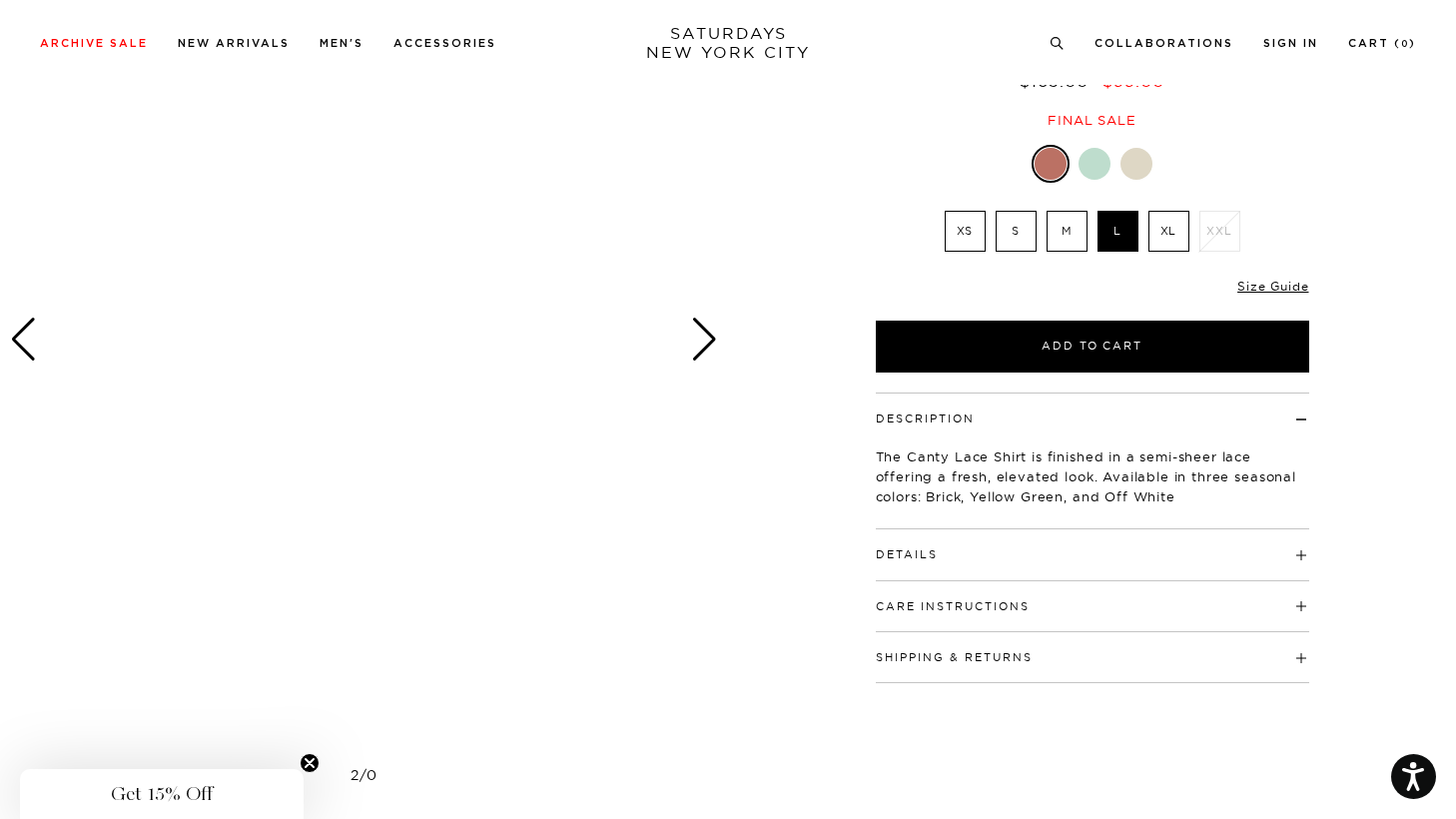click on "M" at bounding box center (1067, 231) 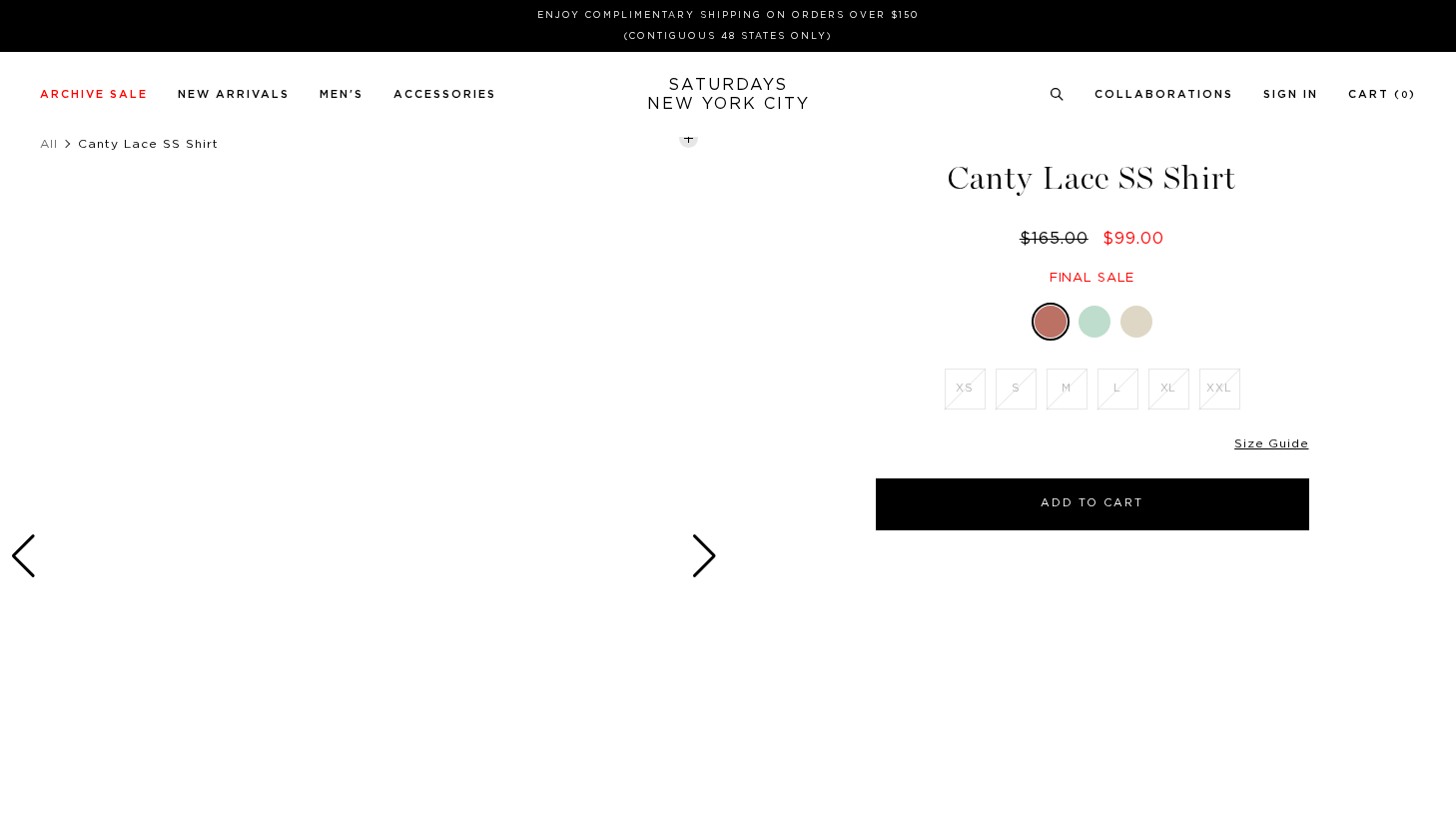 scroll, scrollTop: 0, scrollLeft: 0, axis: both 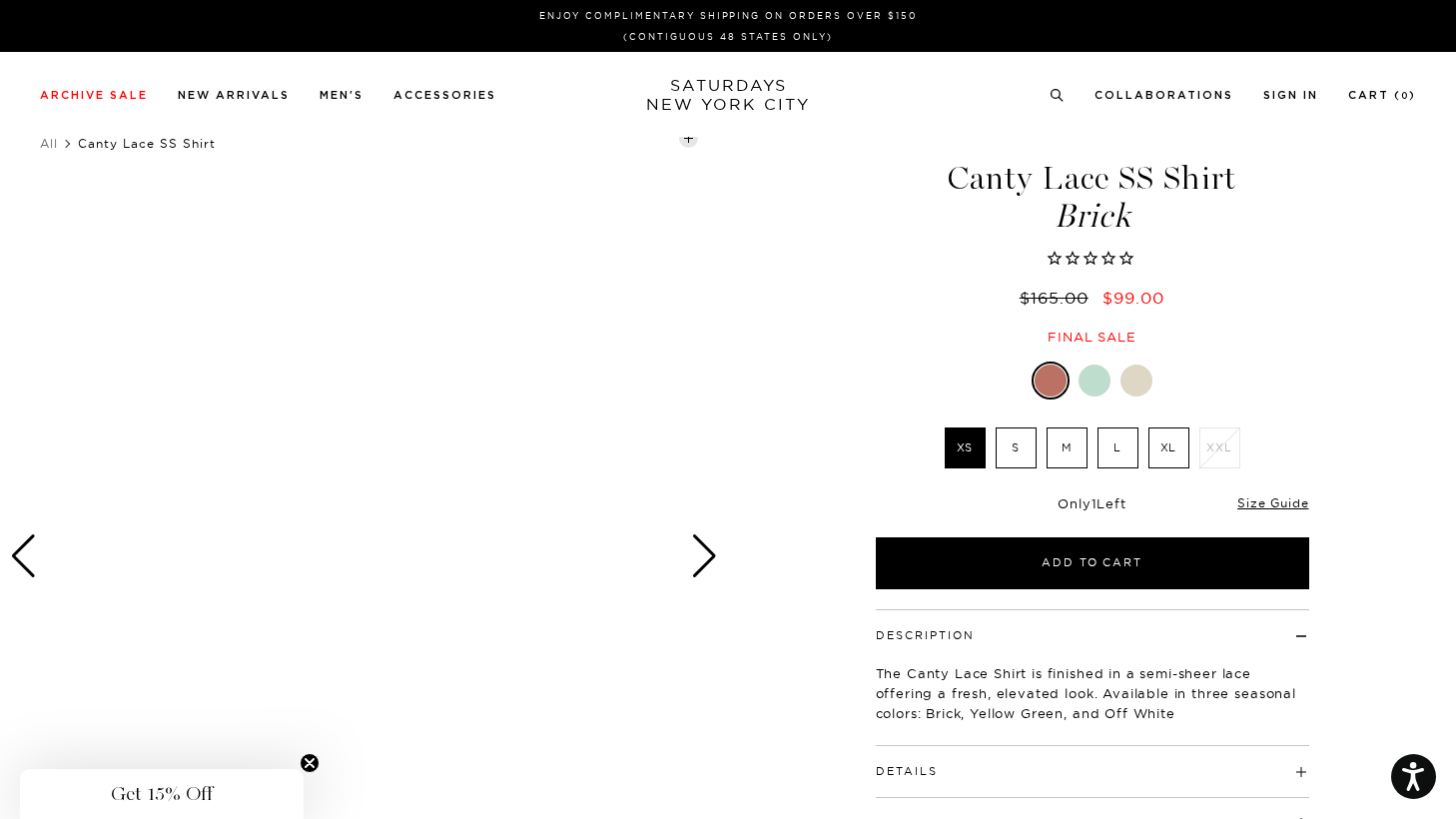click at bounding box center (364, 555) 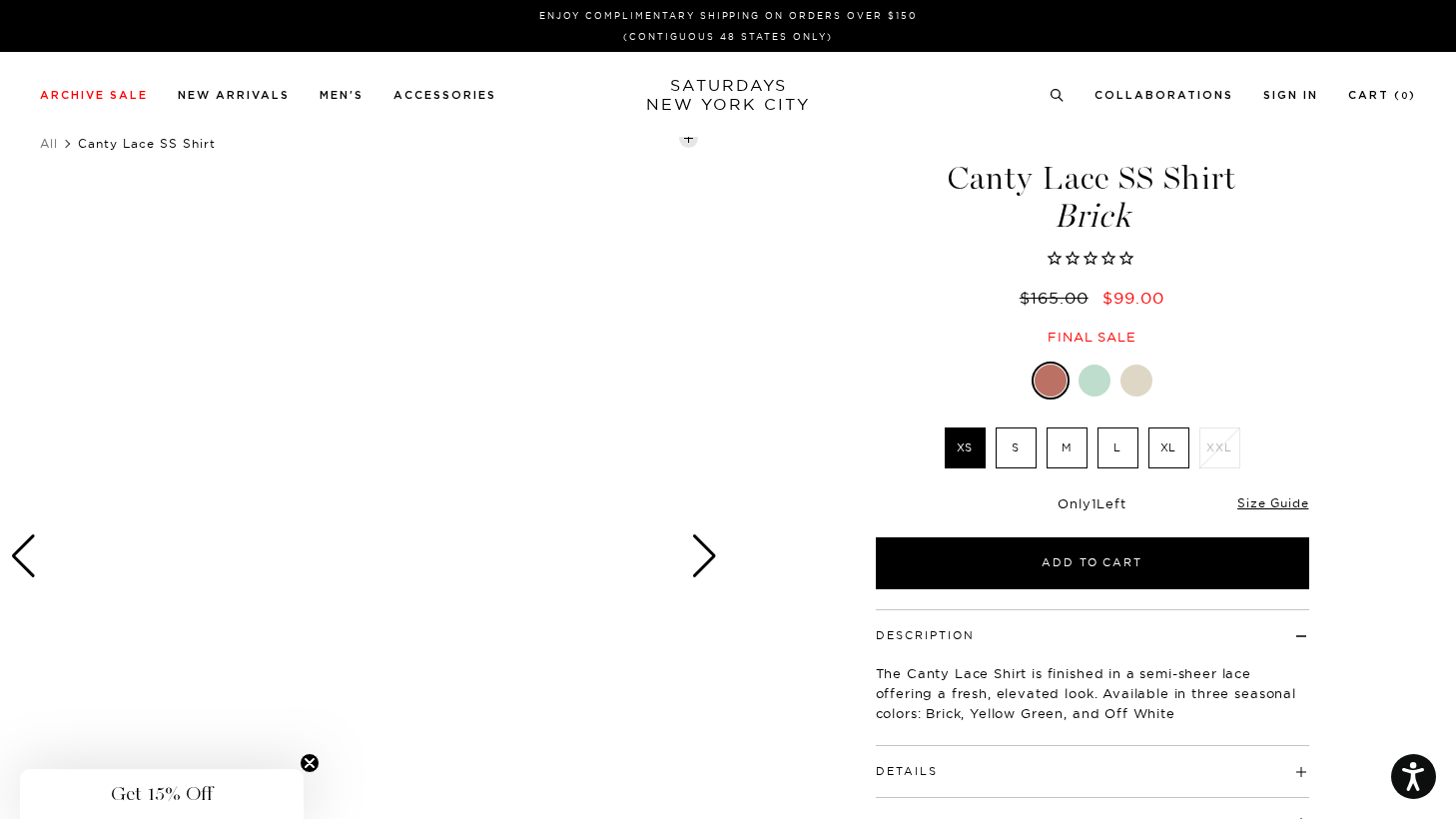 click 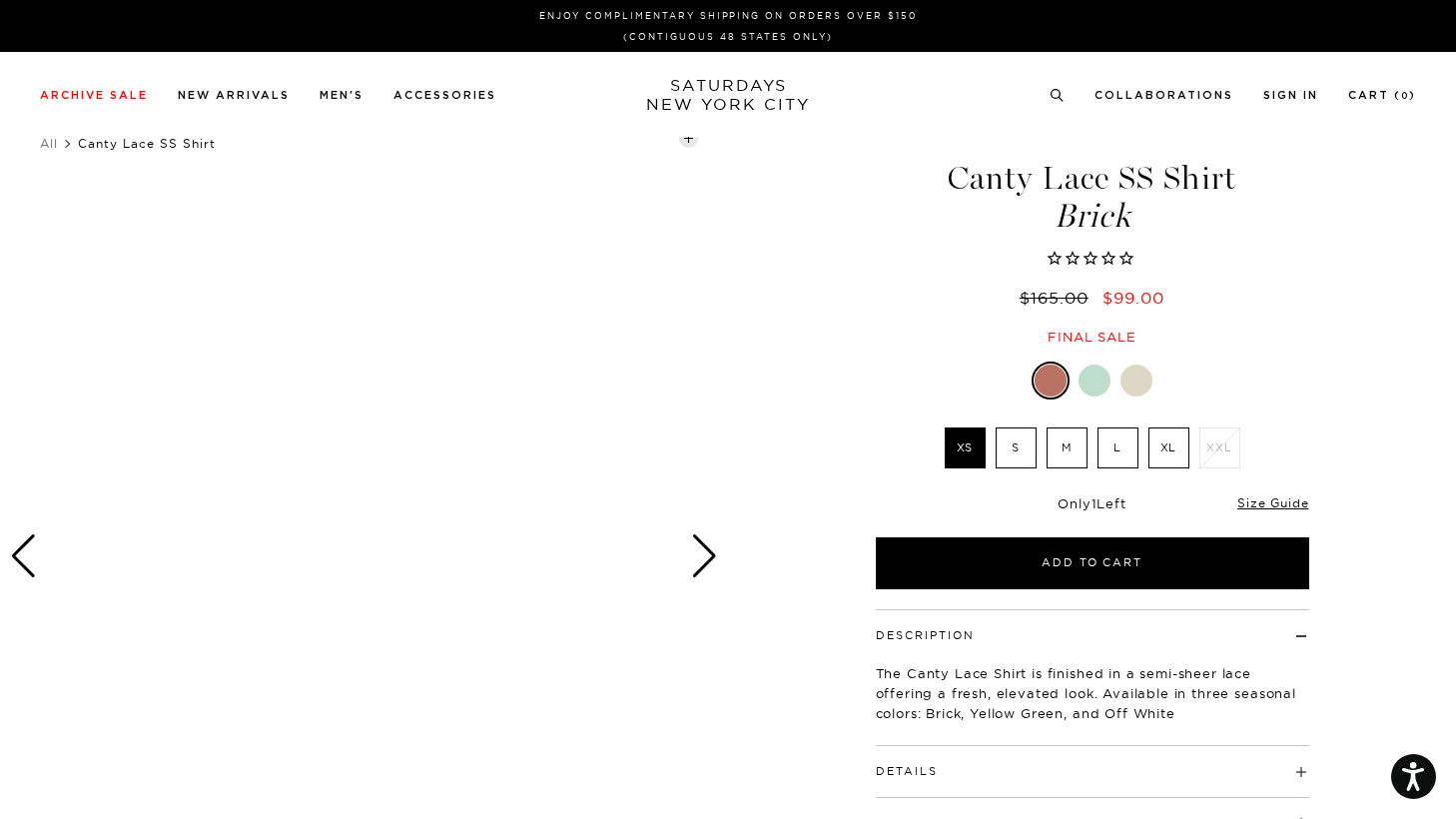 click at bounding box center (704, 556) 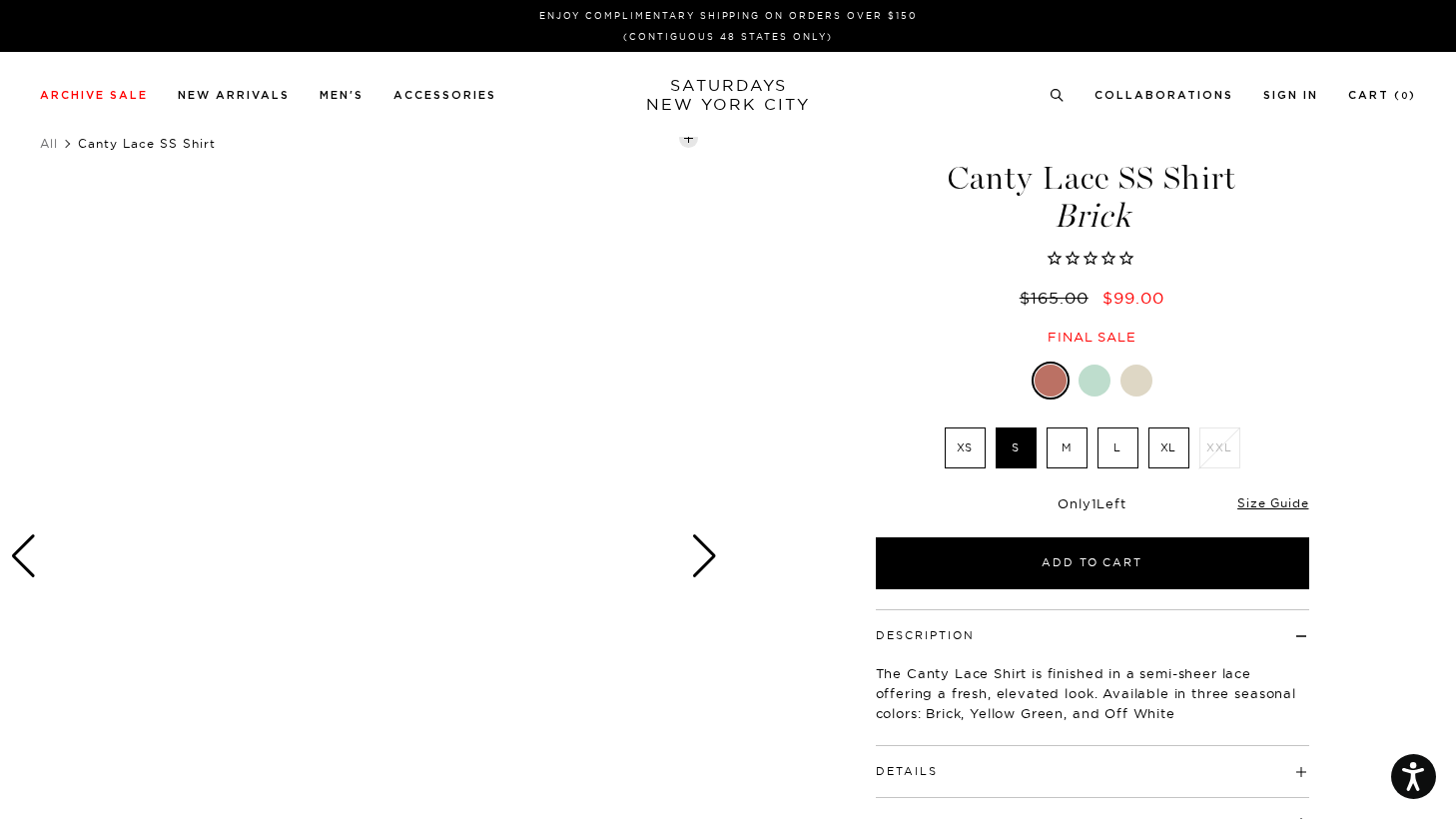 click on "M" at bounding box center [1067, 447] 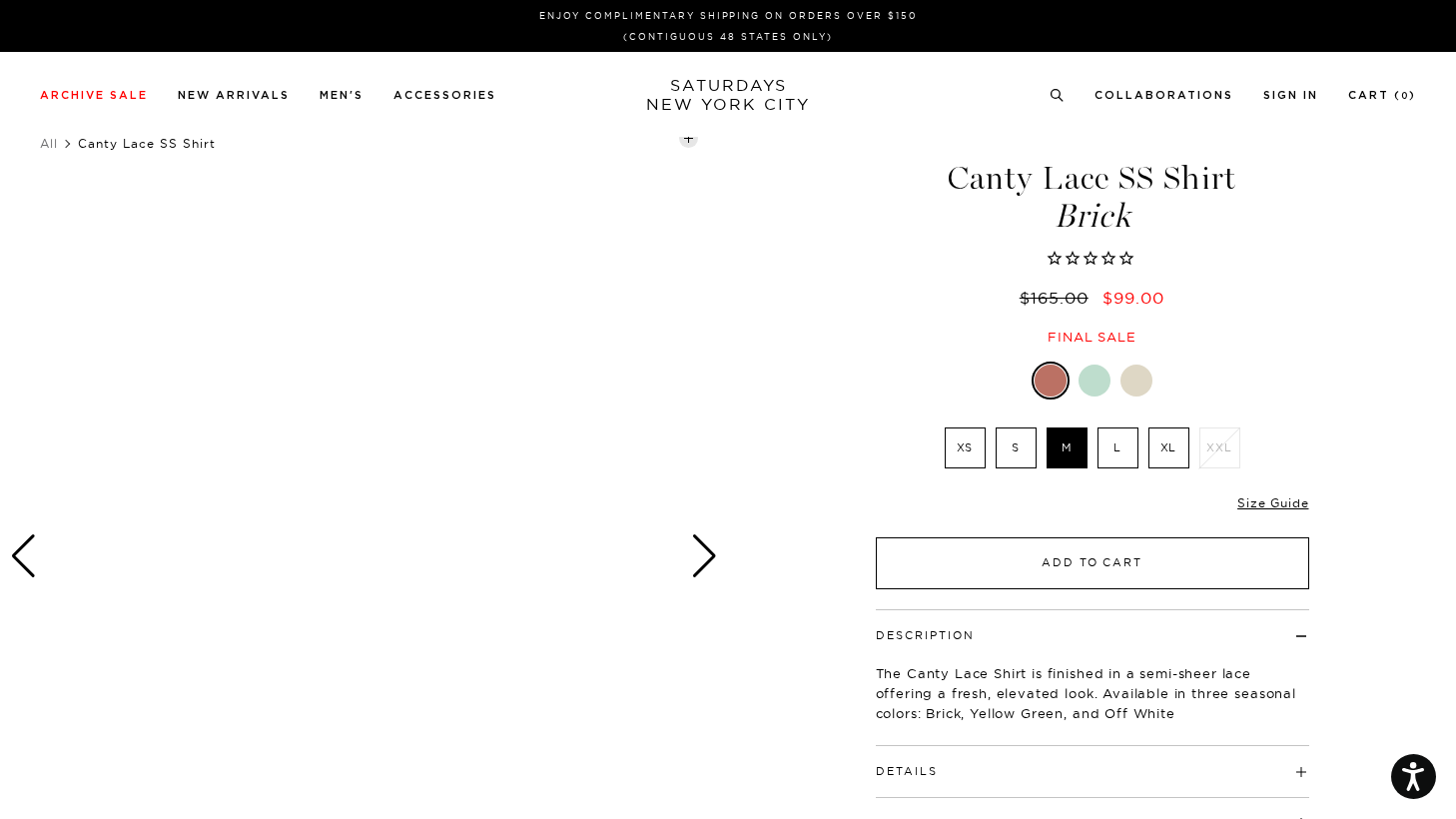 click on "Add to Cart" at bounding box center [1092, 563] 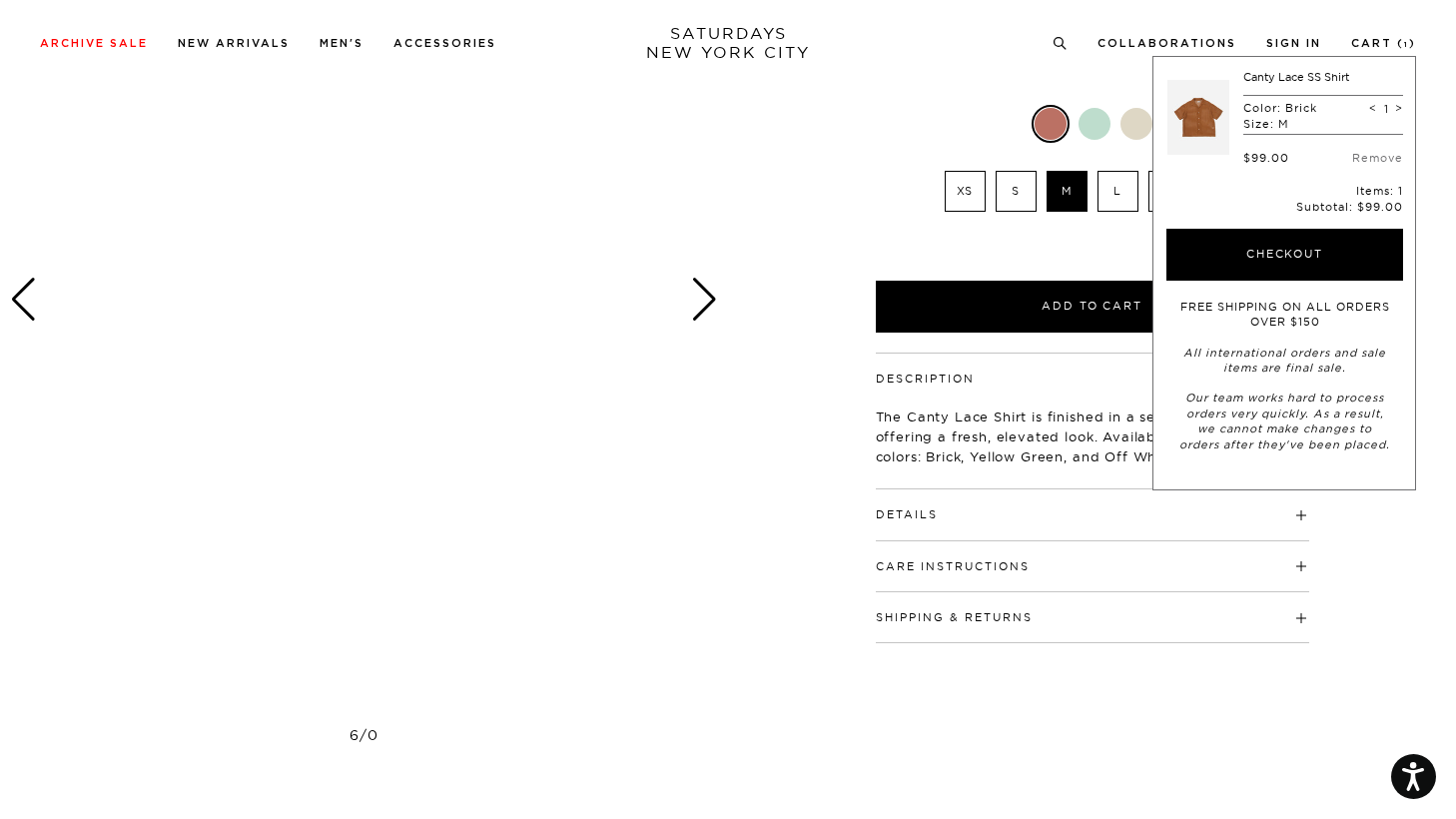 scroll, scrollTop: 284, scrollLeft: 0, axis: vertical 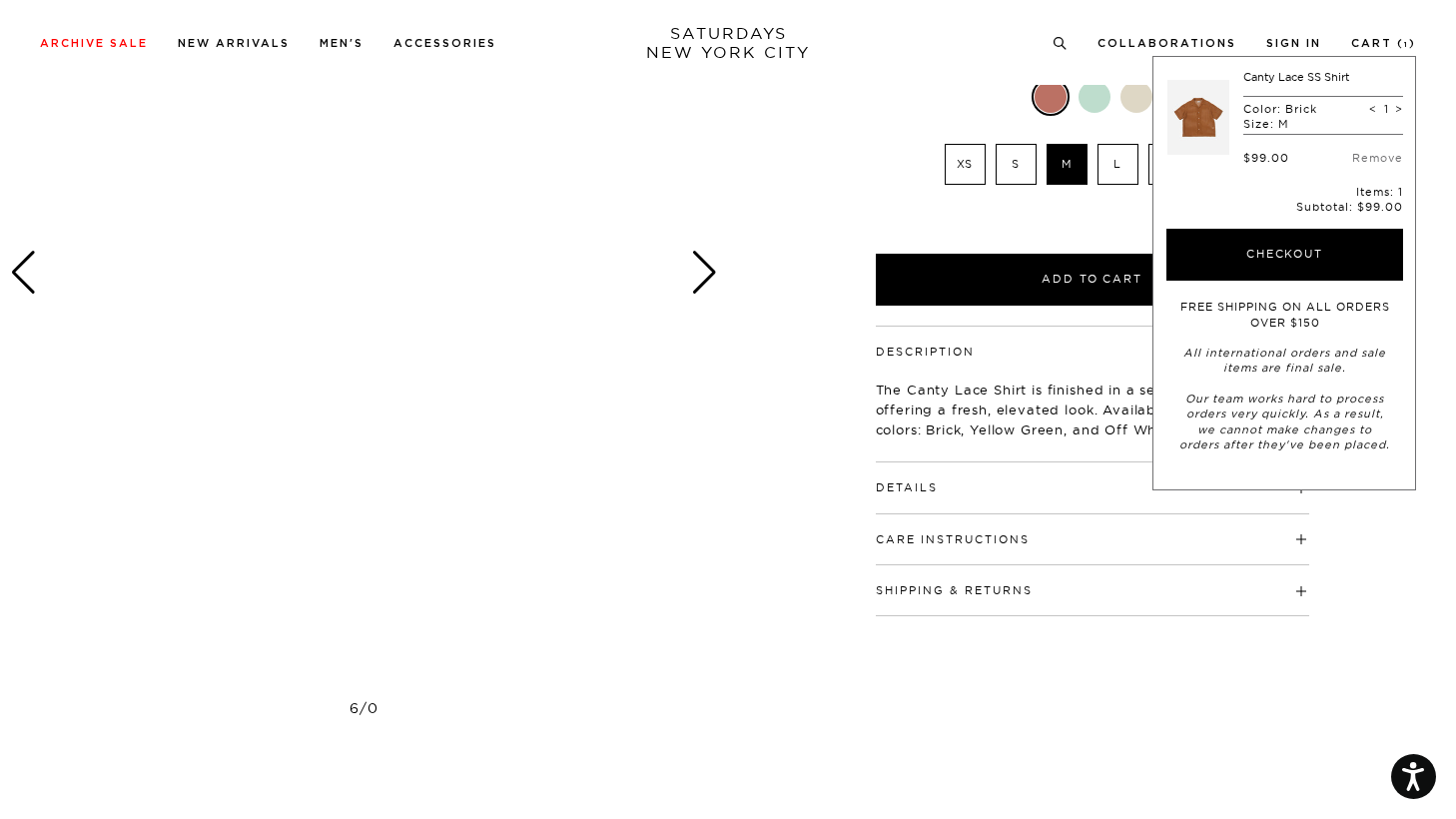 click on "6  /  0
1  /  0
1  /  0
1  /  0
1" at bounding box center (728, 2092) 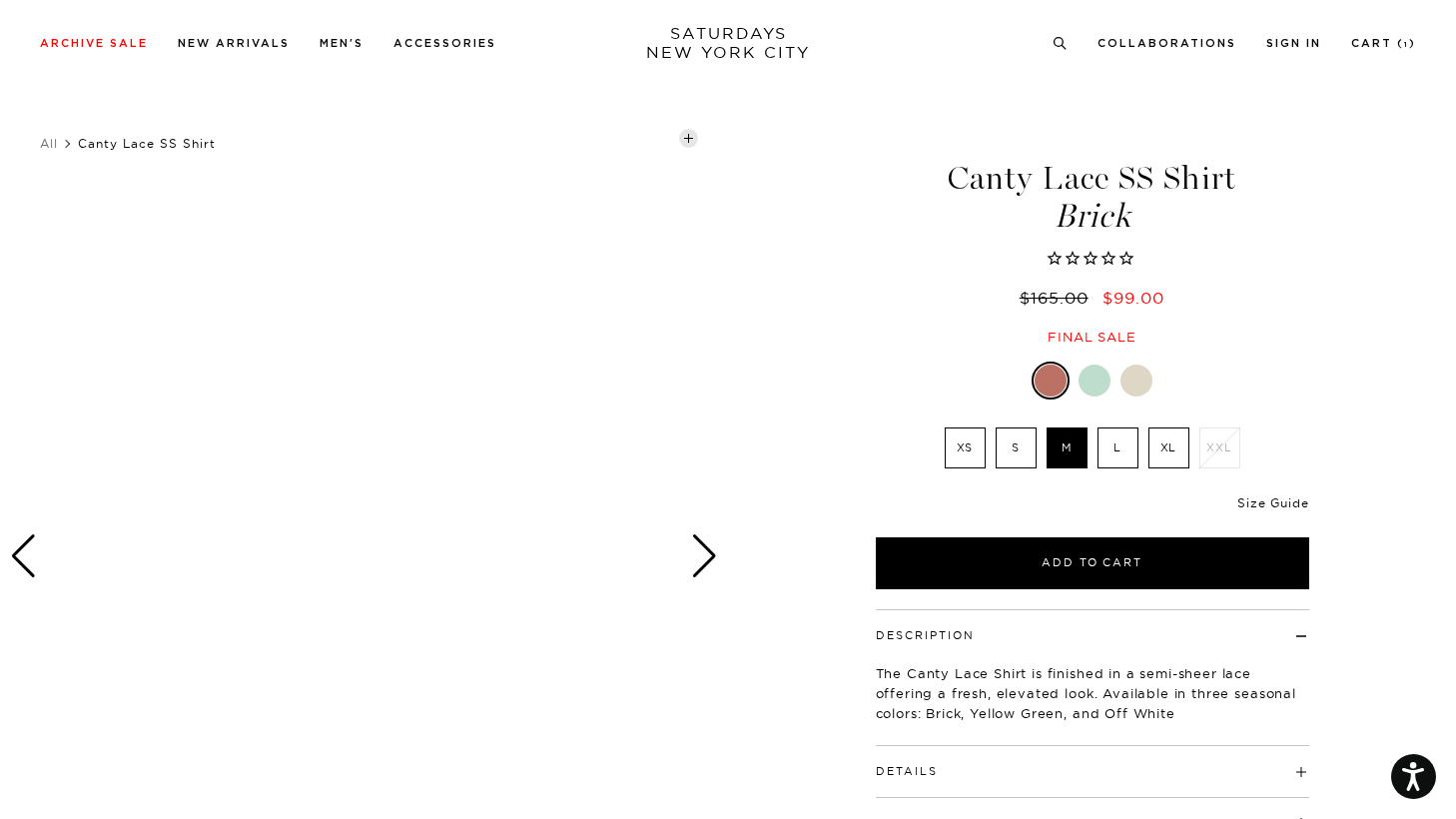 scroll, scrollTop: 178, scrollLeft: 0, axis: vertical 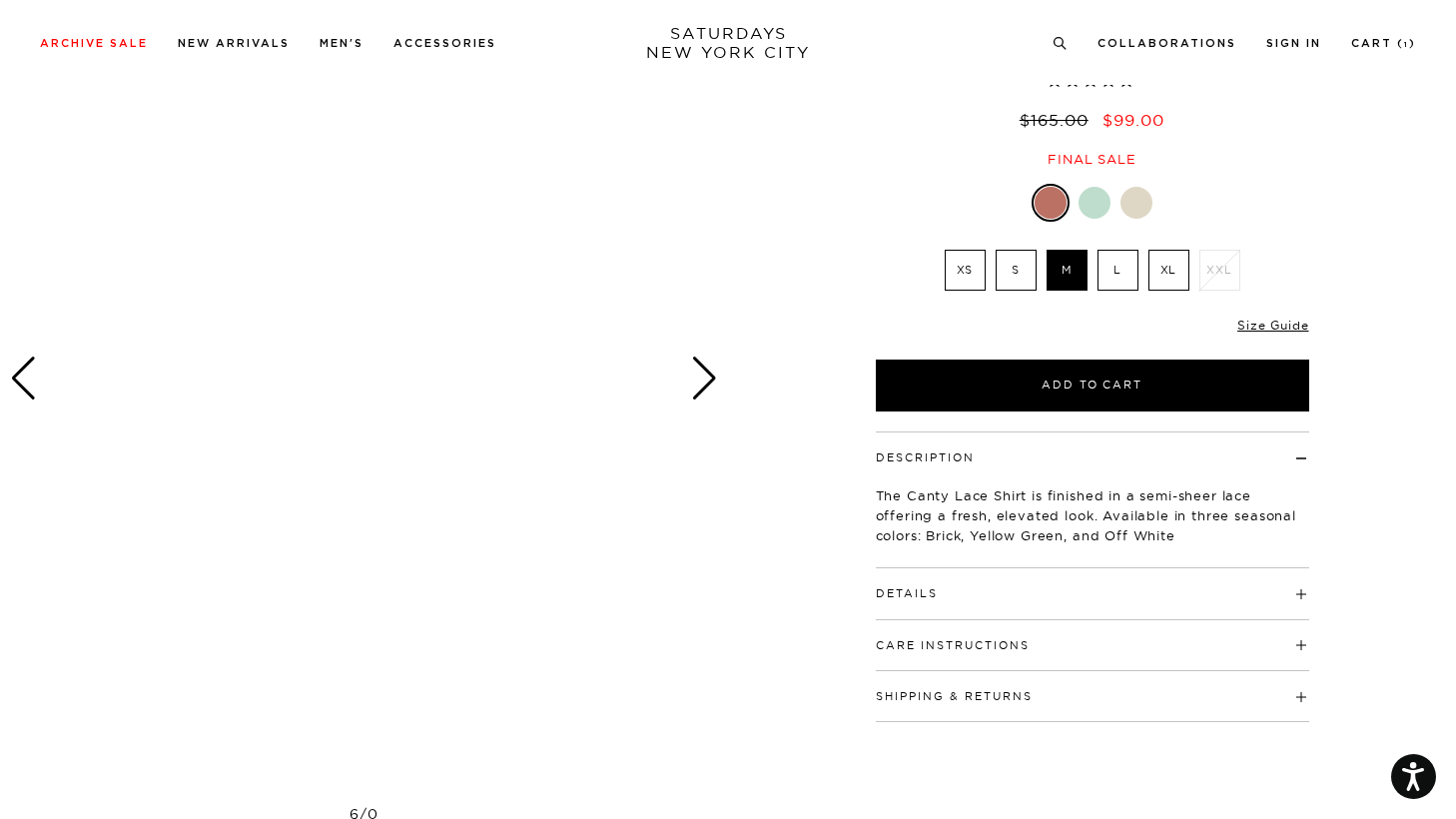 click on "Only  0  Left
Size Guide" at bounding box center (1092, 333) 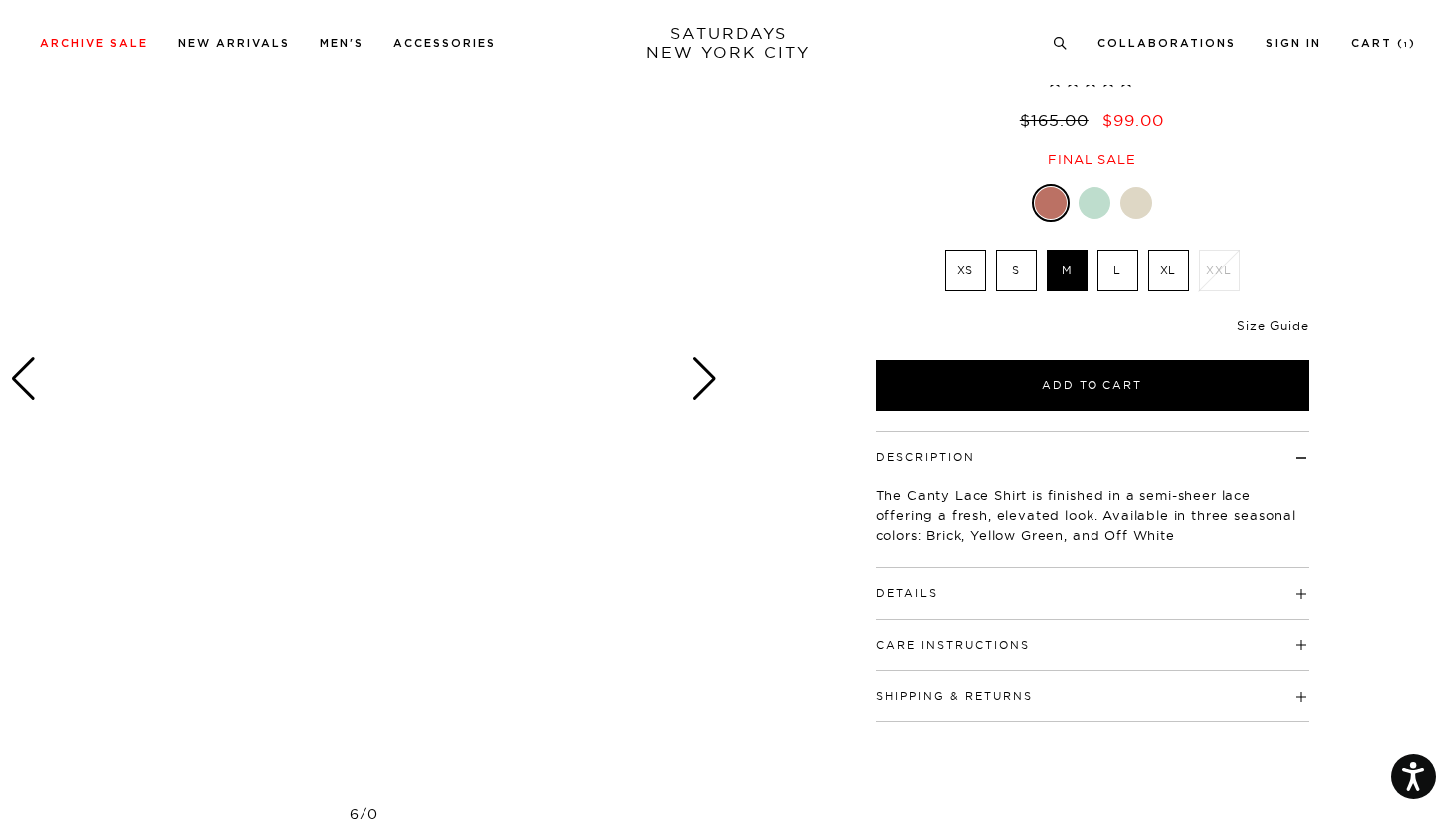 click on "Size Guide" at bounding box center [1272, 325] 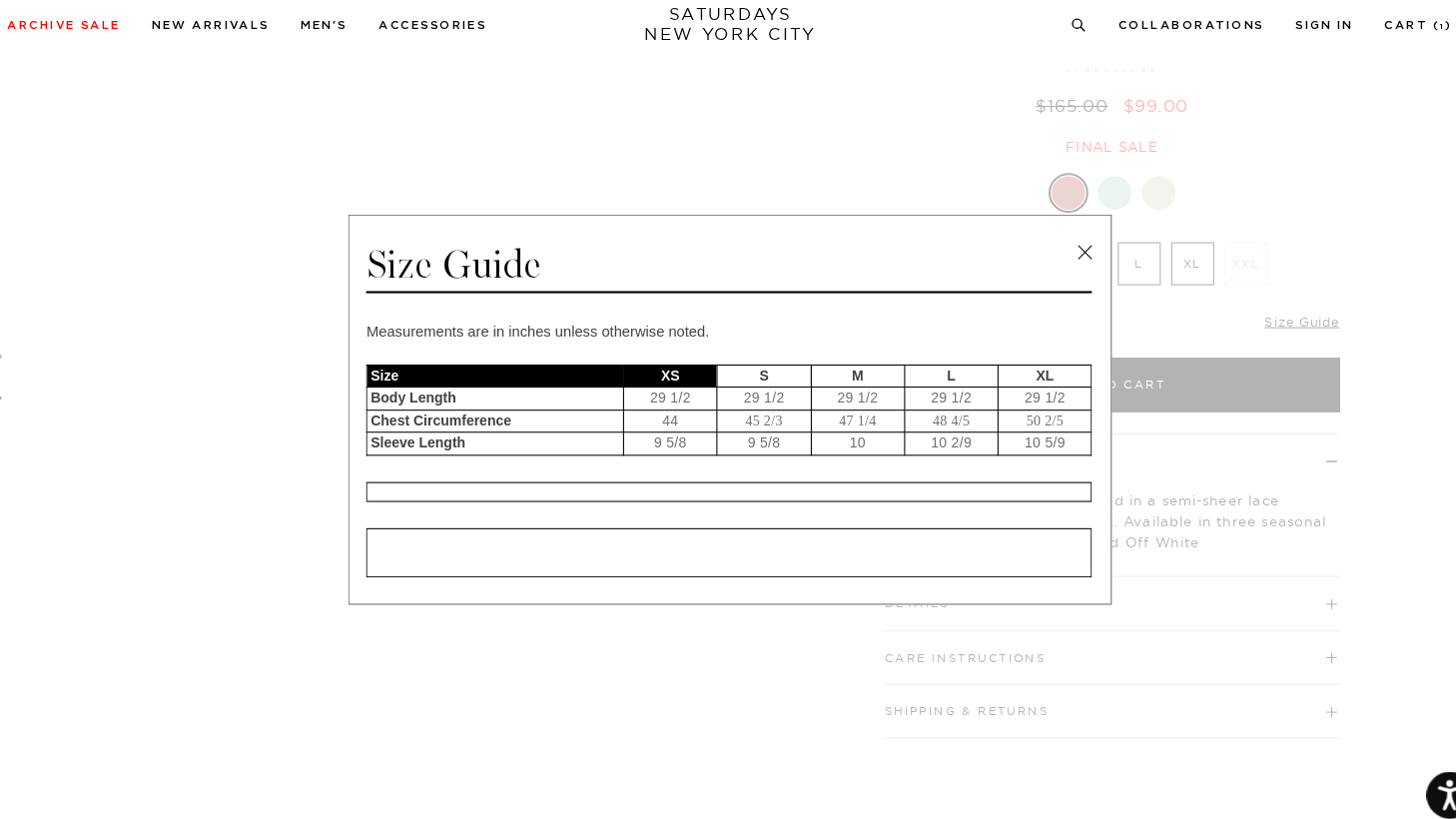 click at bounding box center [1066, 260] 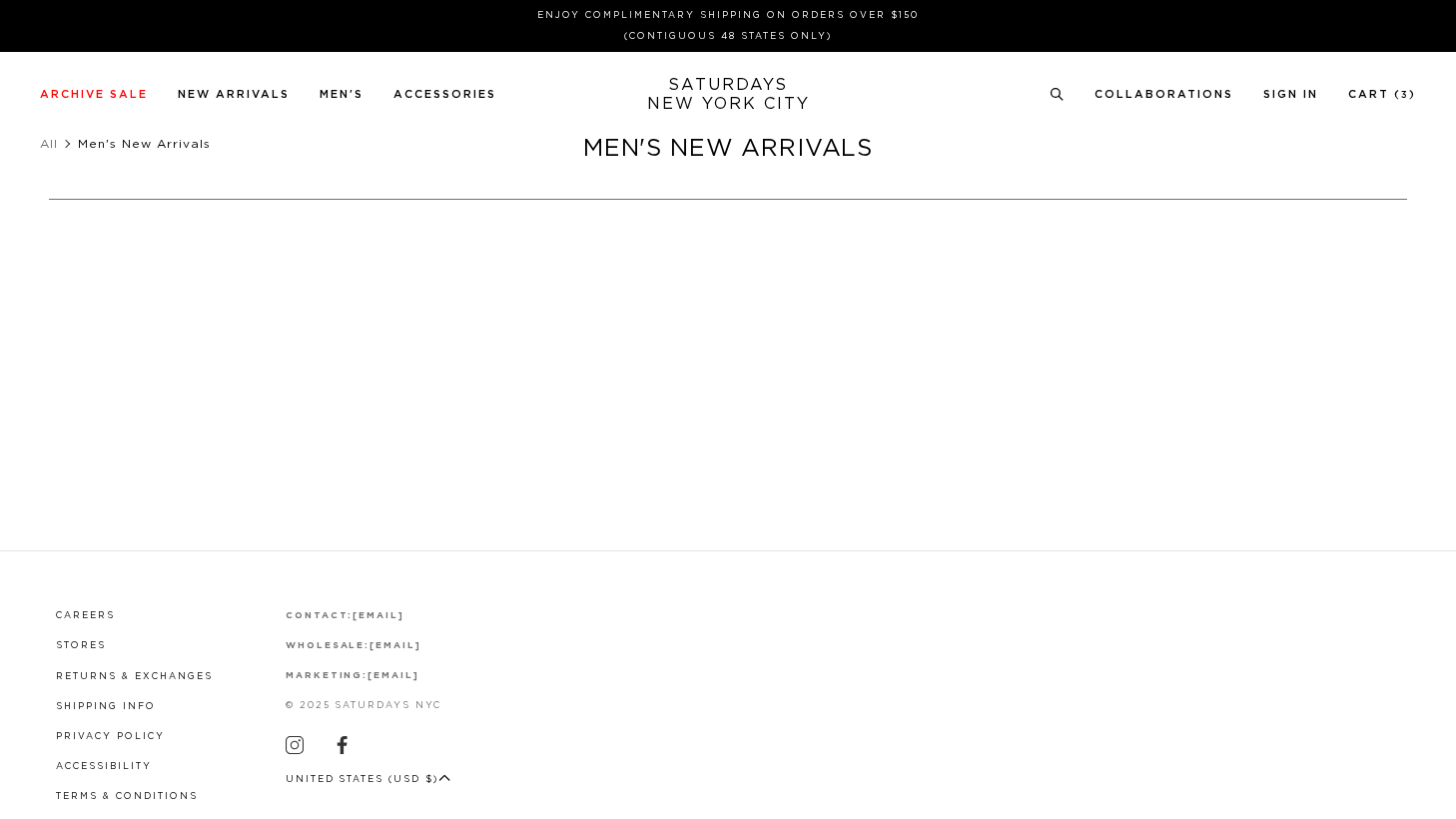 scroll, scrollTop: 0, scrollLeft: 0, axis: both 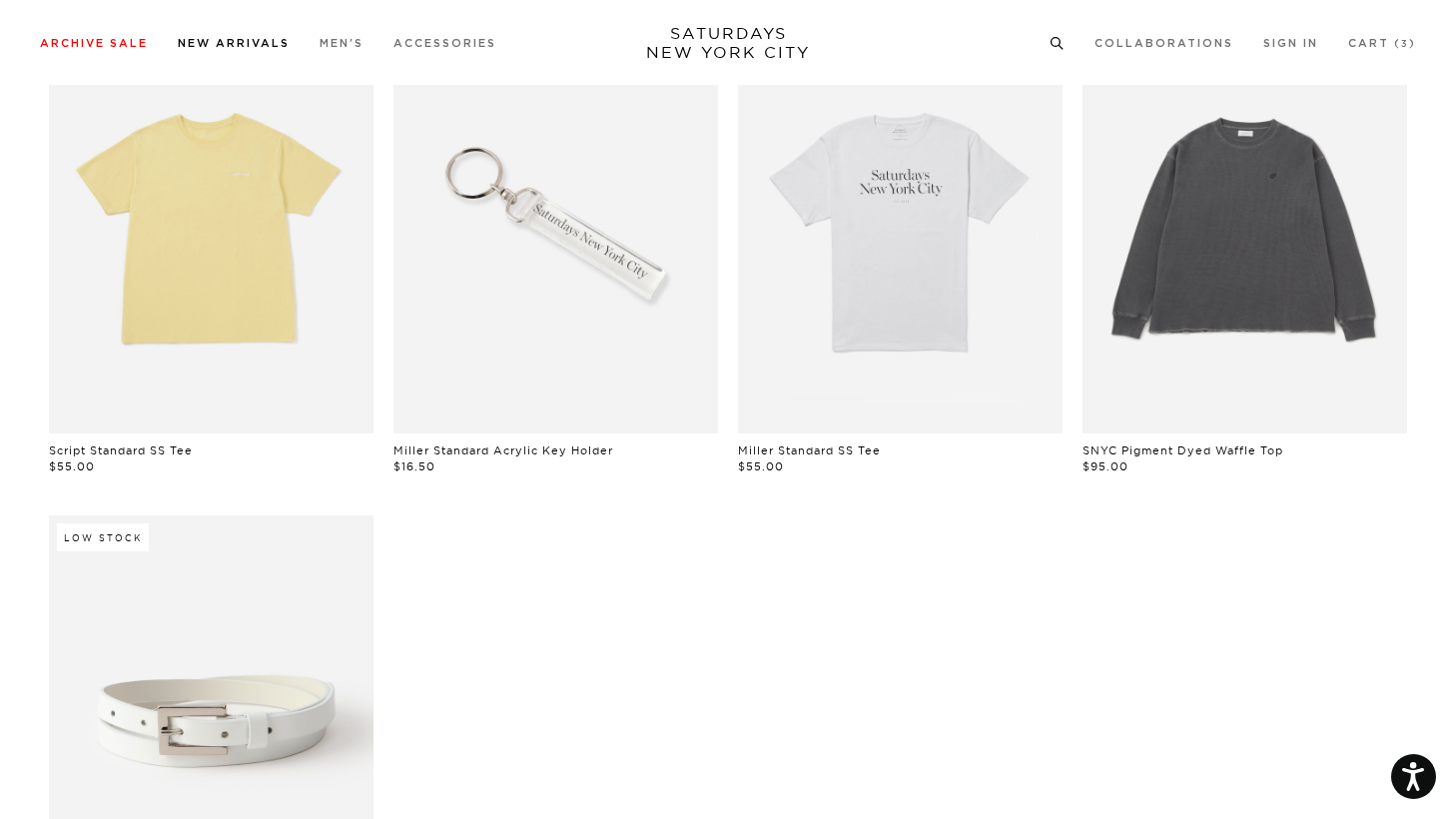 click on "New Arrivals" at bounding box center (234, 43) 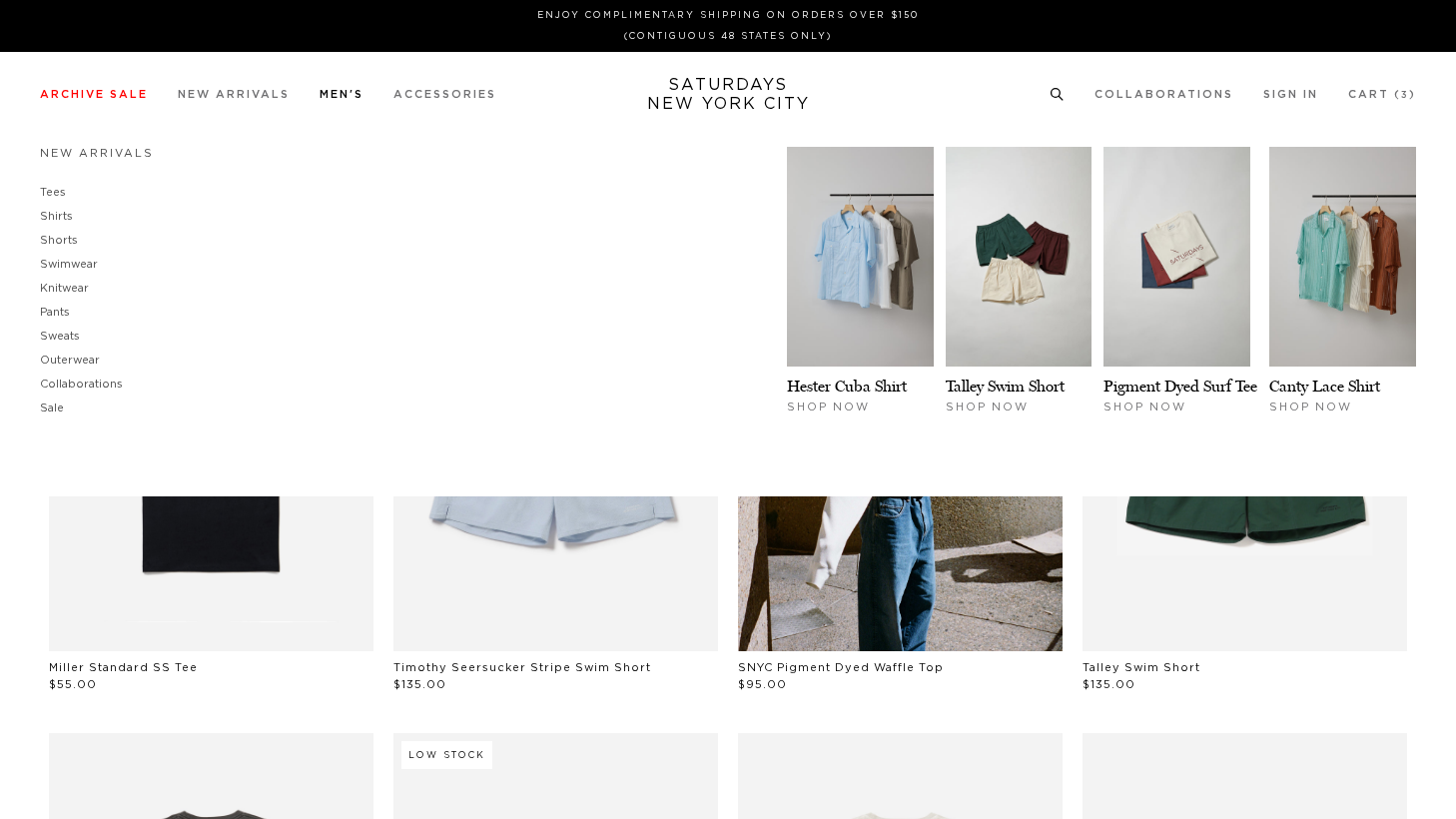 scroll, scrollTop: 0, scrollLeft: 0, axis: both 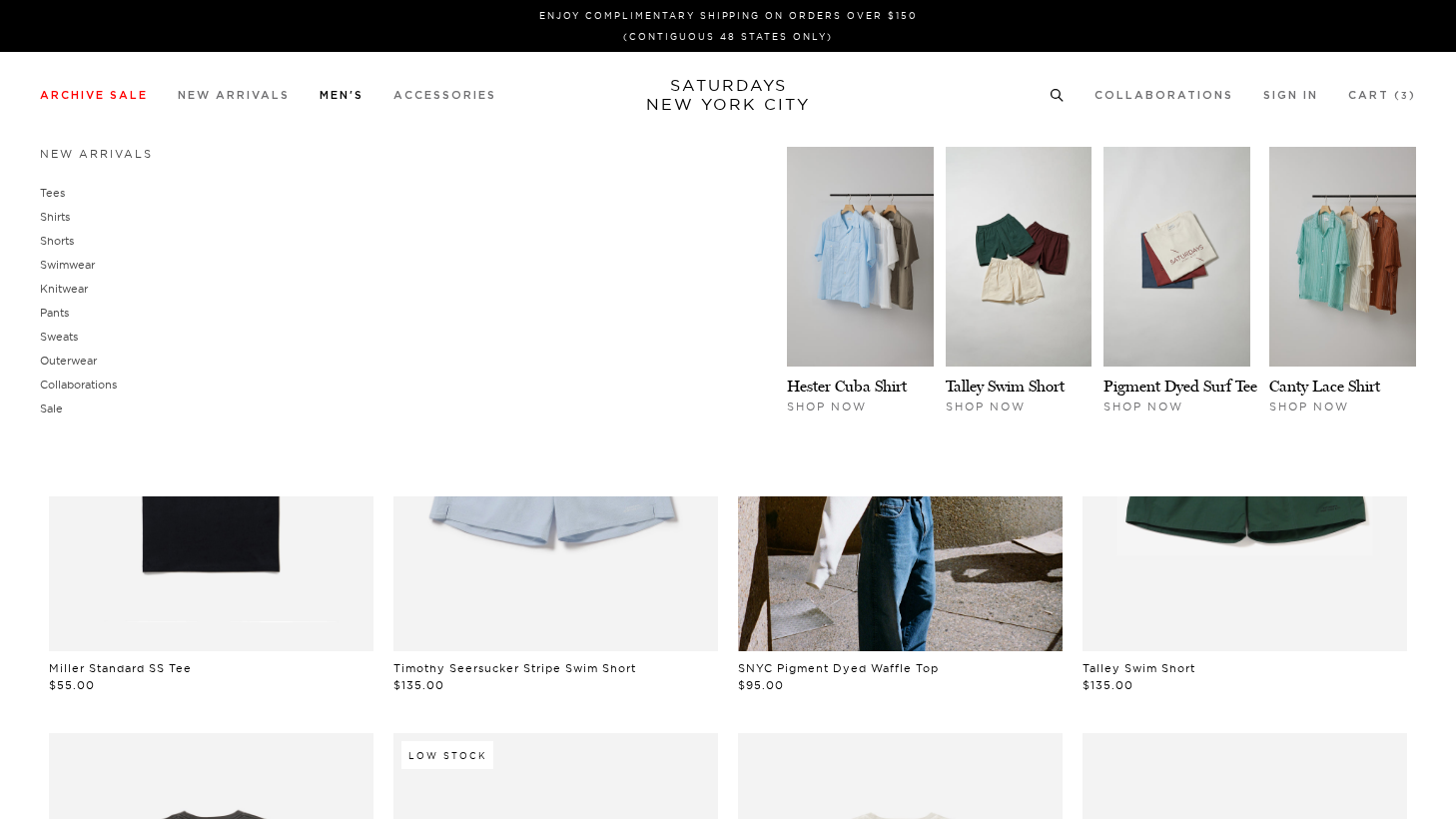 click on "Men's" at bounding box center [342, 95] 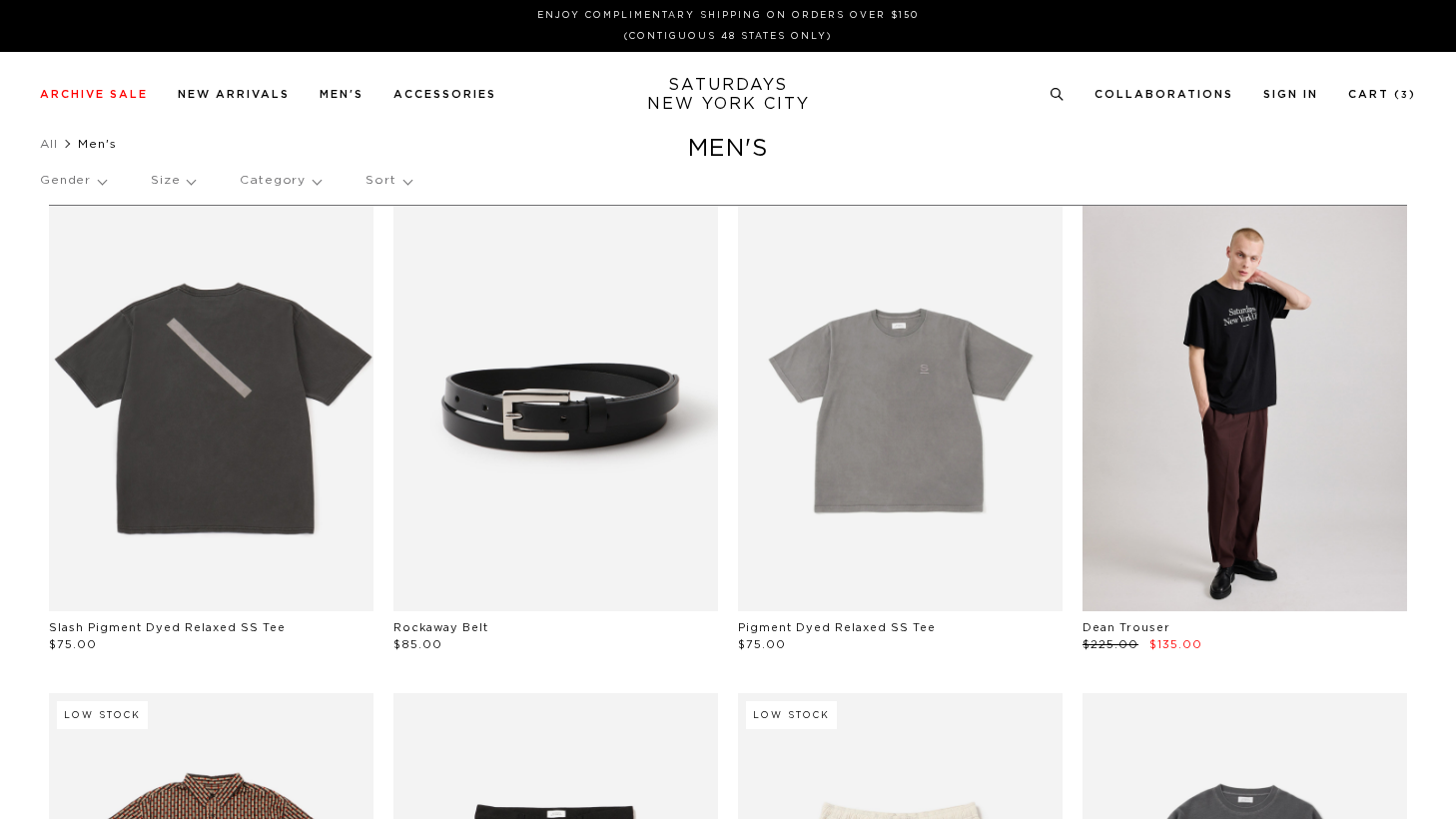 scroll, scrollTop: 0, scrollLeft: 0, axis: both 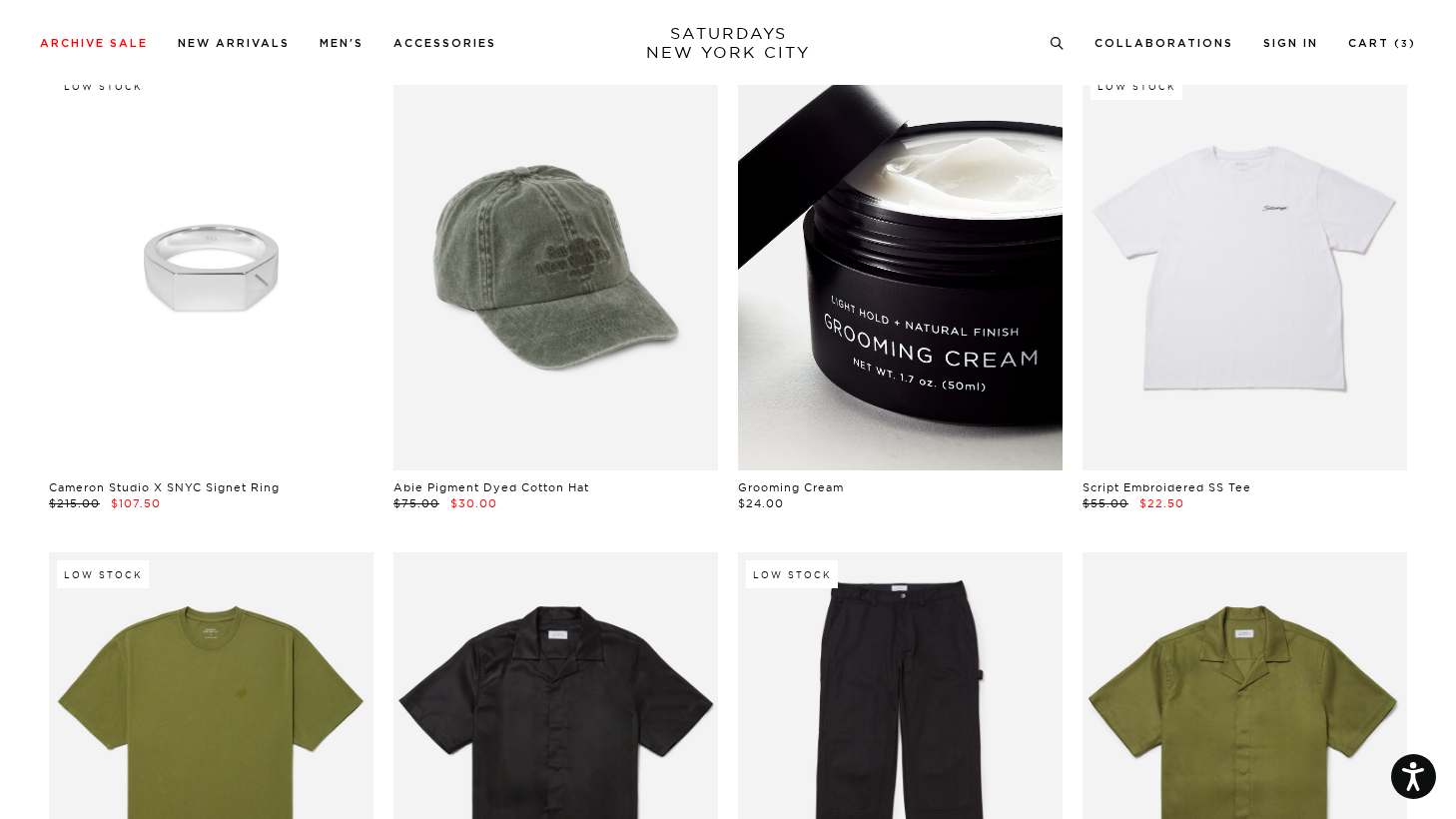 click at bounding box center [900, 267] 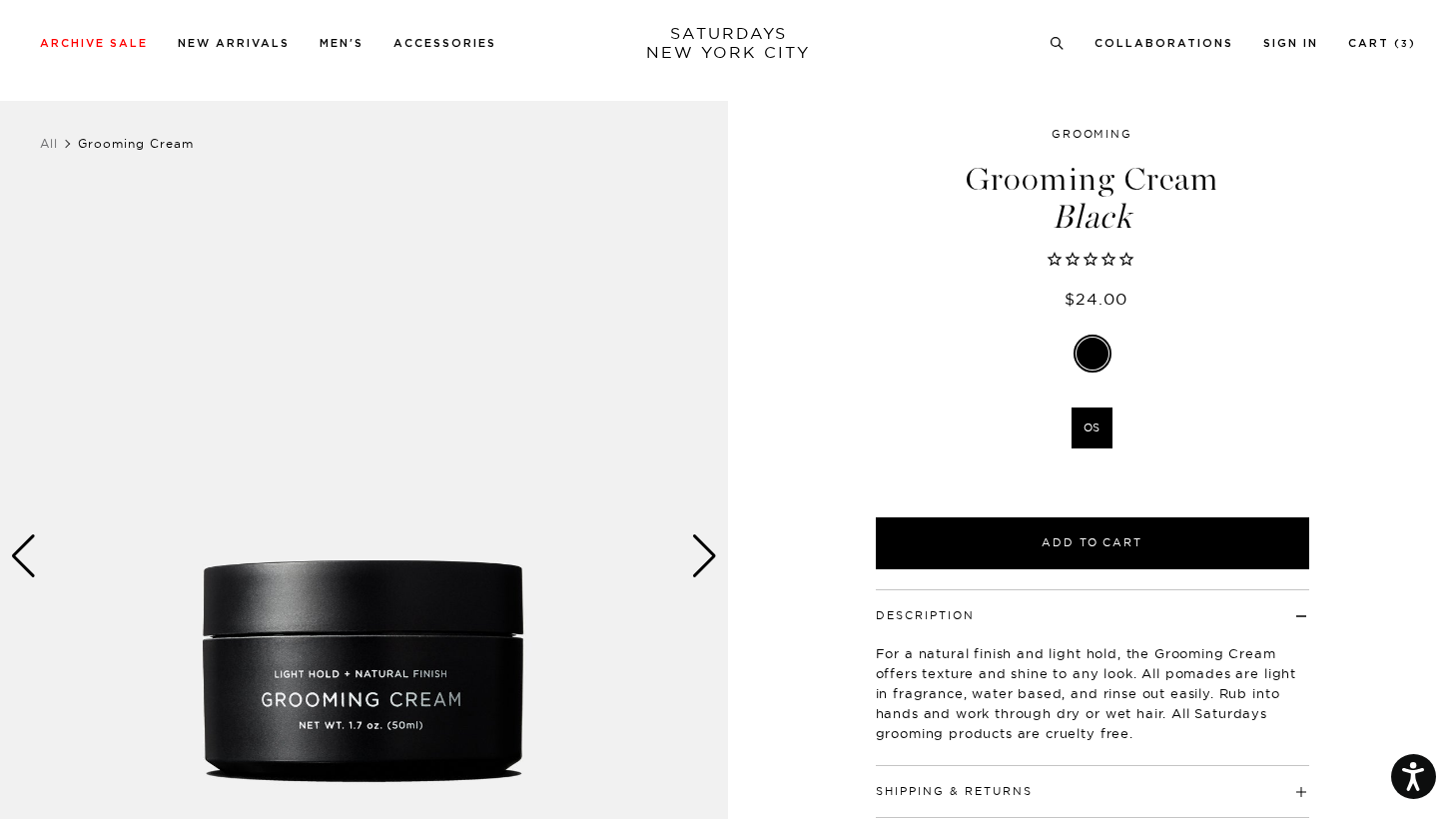 scroll, scrollTop: 116, scrollLeft: 0, axis: vertical 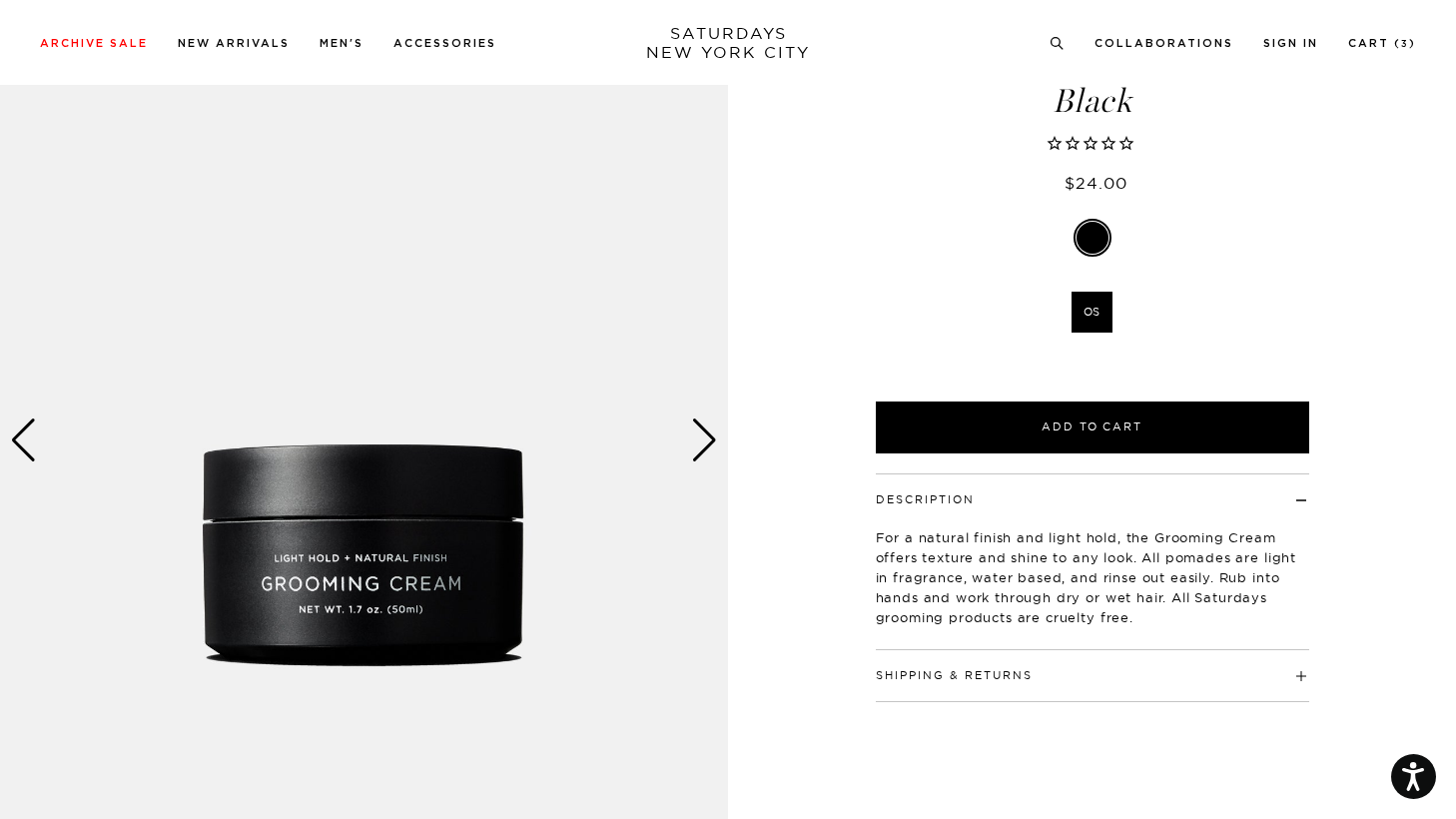 click at bounding box center (704, 440) 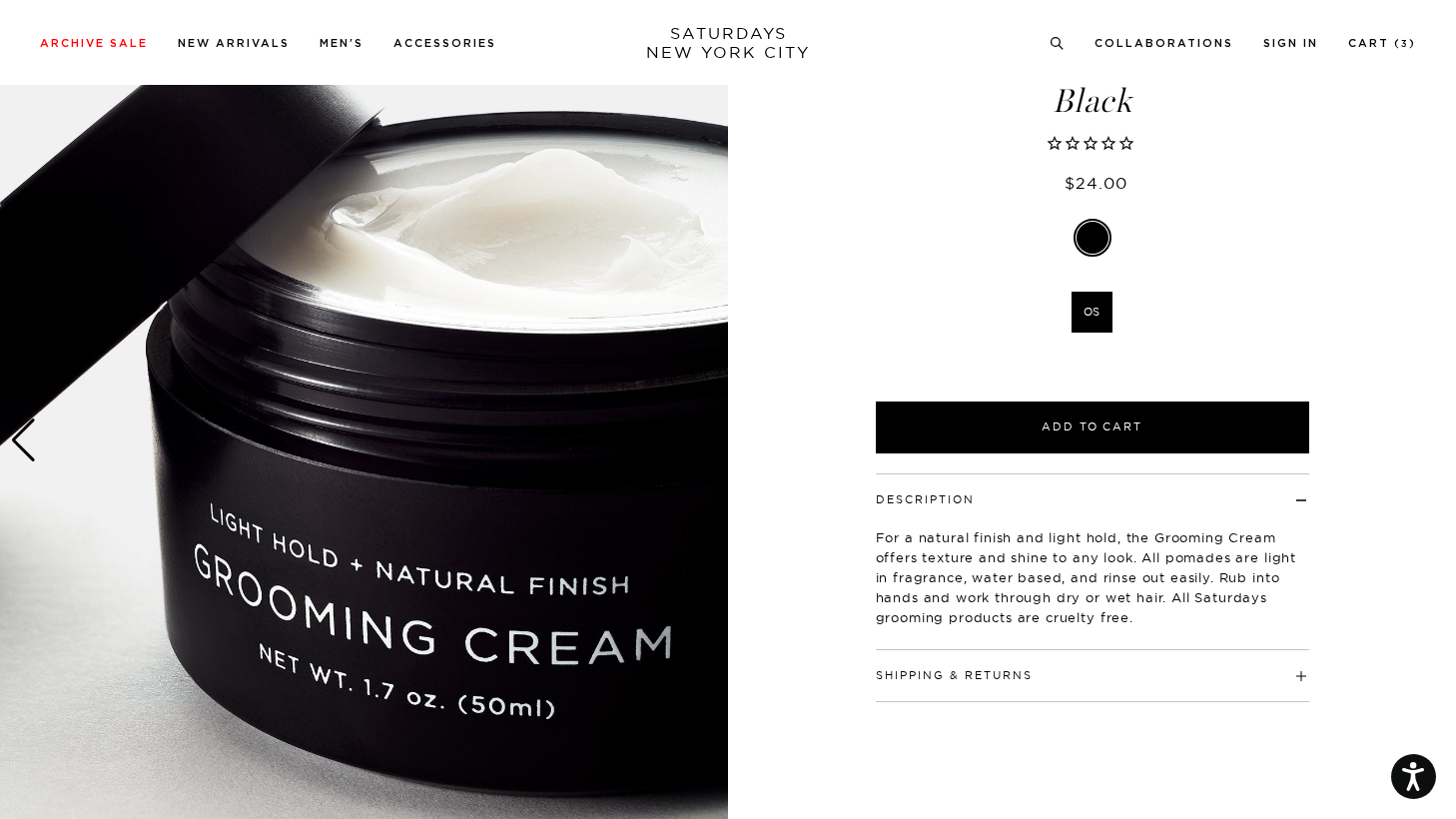 click at bounding box center [704, 440] 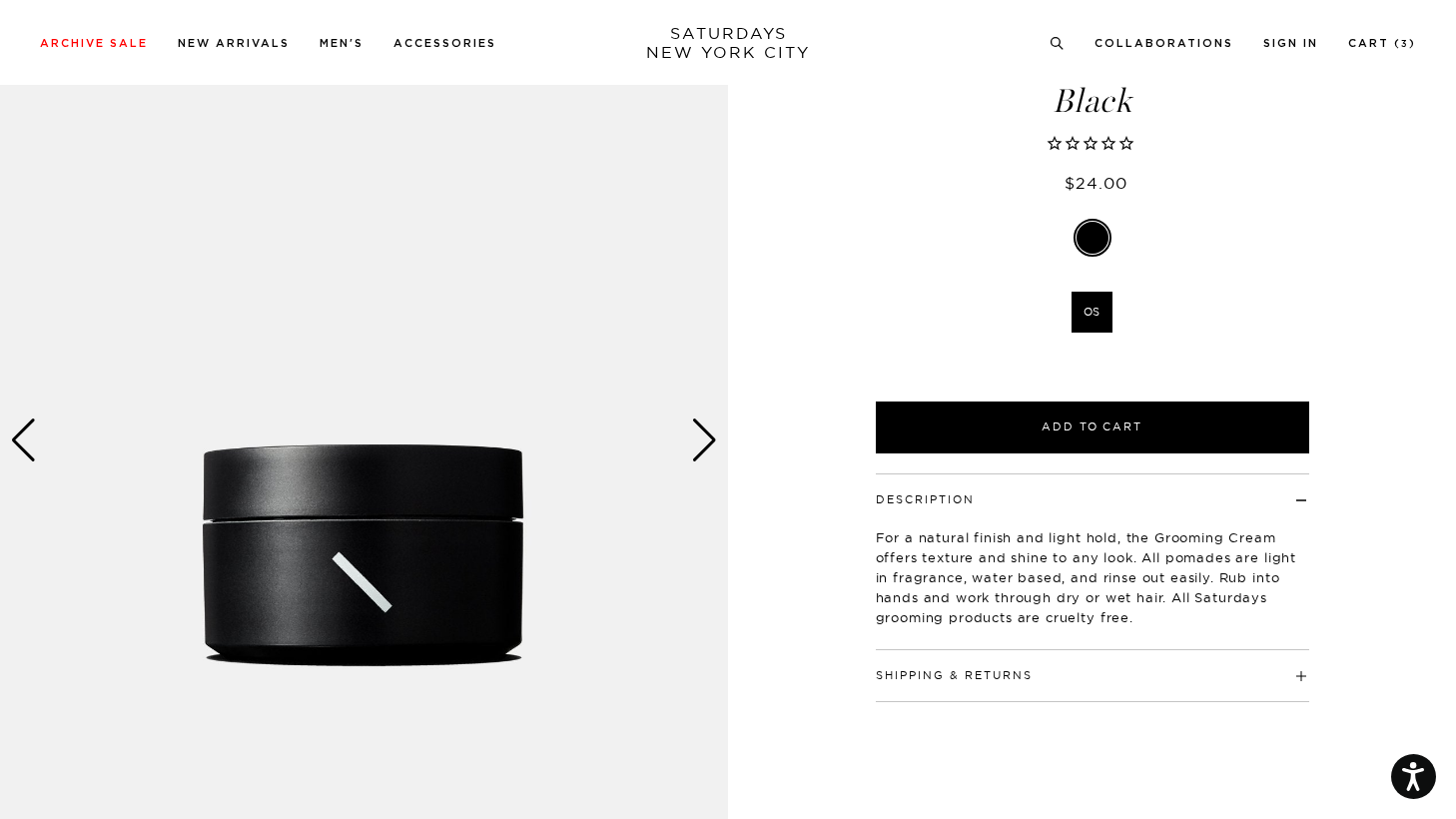 click at bounding box center (704, 440) 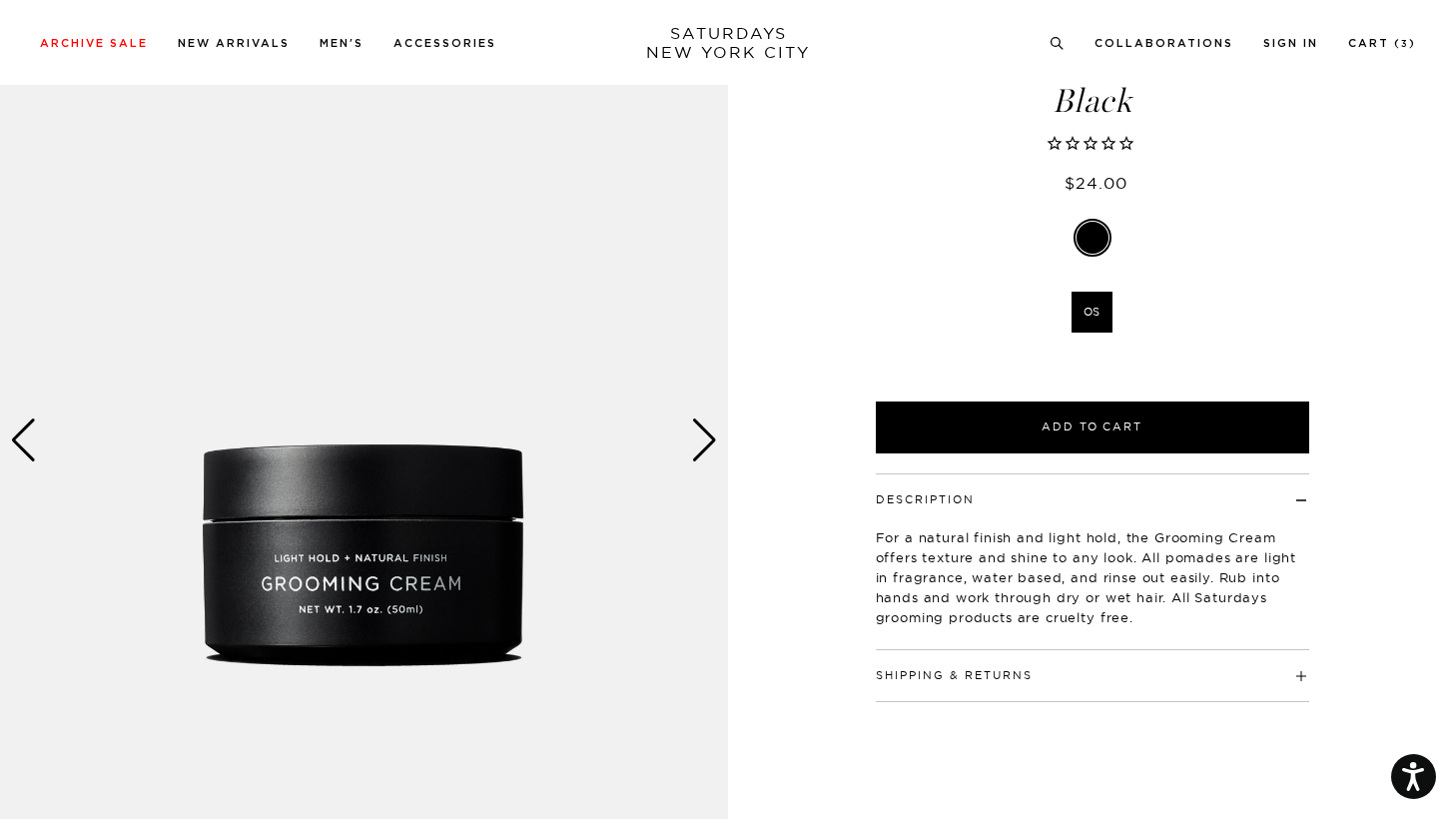 click at bounding box center [704, 440] 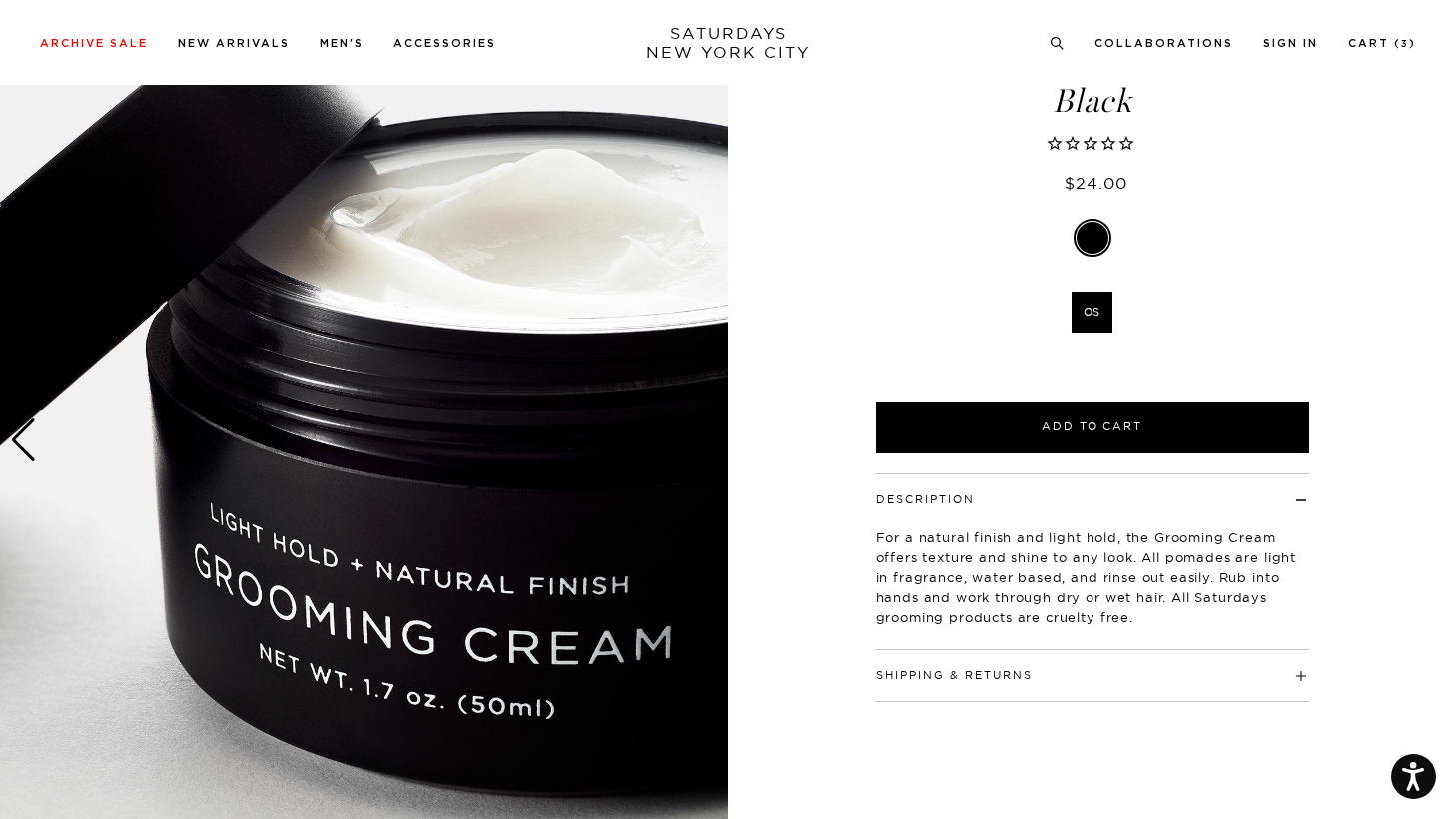 click at bounding box center (704, 440) 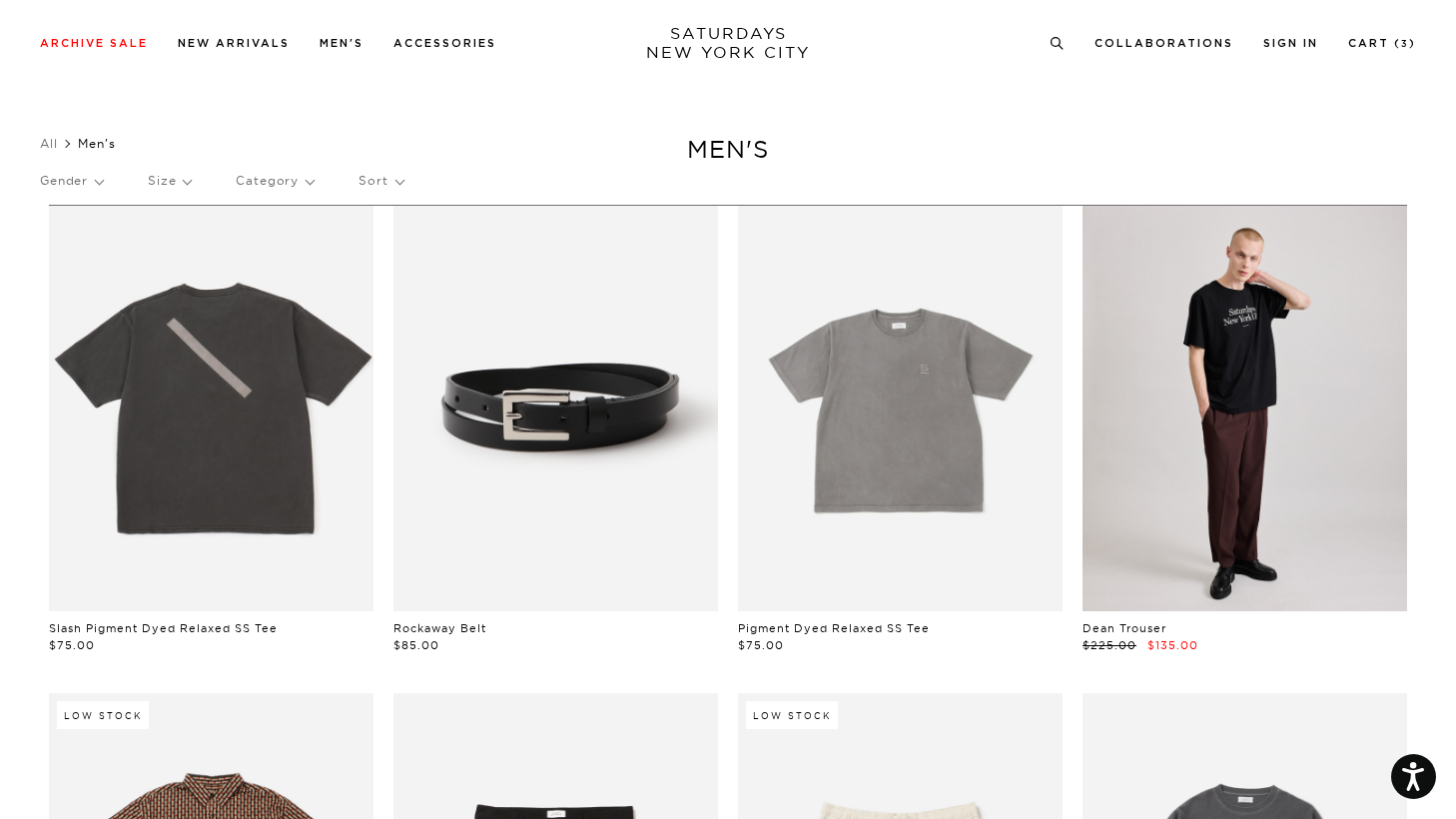 scroll, scrollTop: 16369, scrollLeft: 0, axis: vertical 